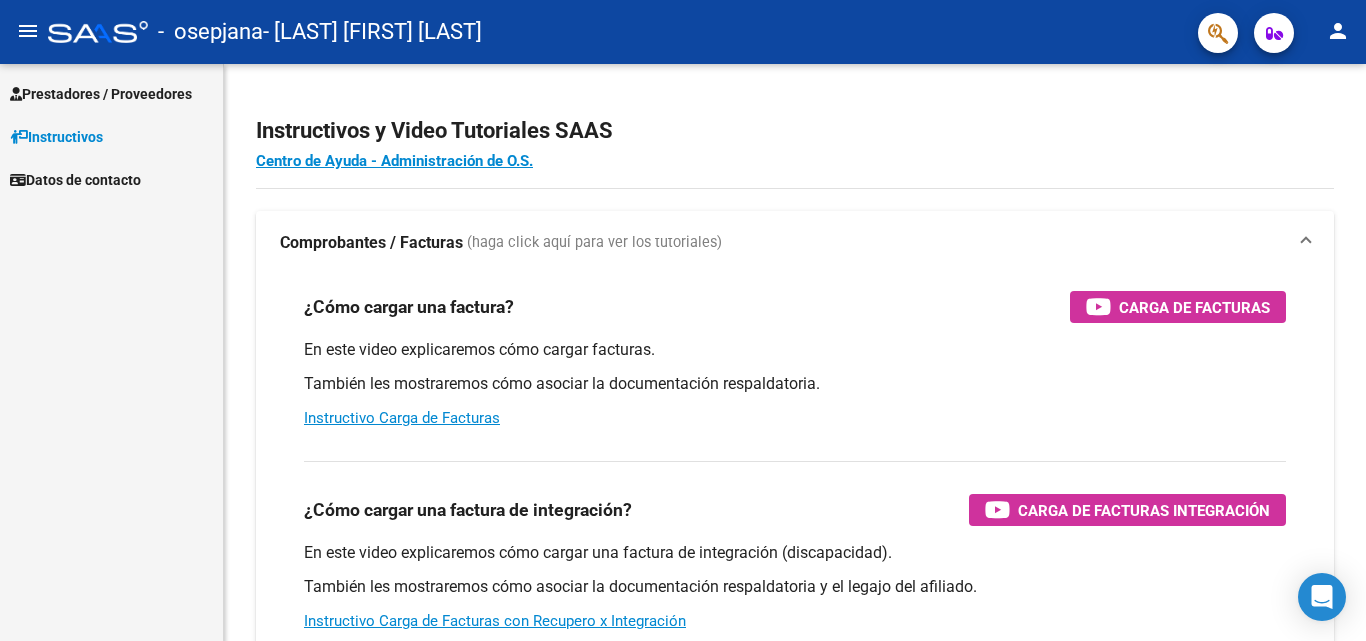 scroll, scrollTop: 0, scrollLeft: 0, axis: both 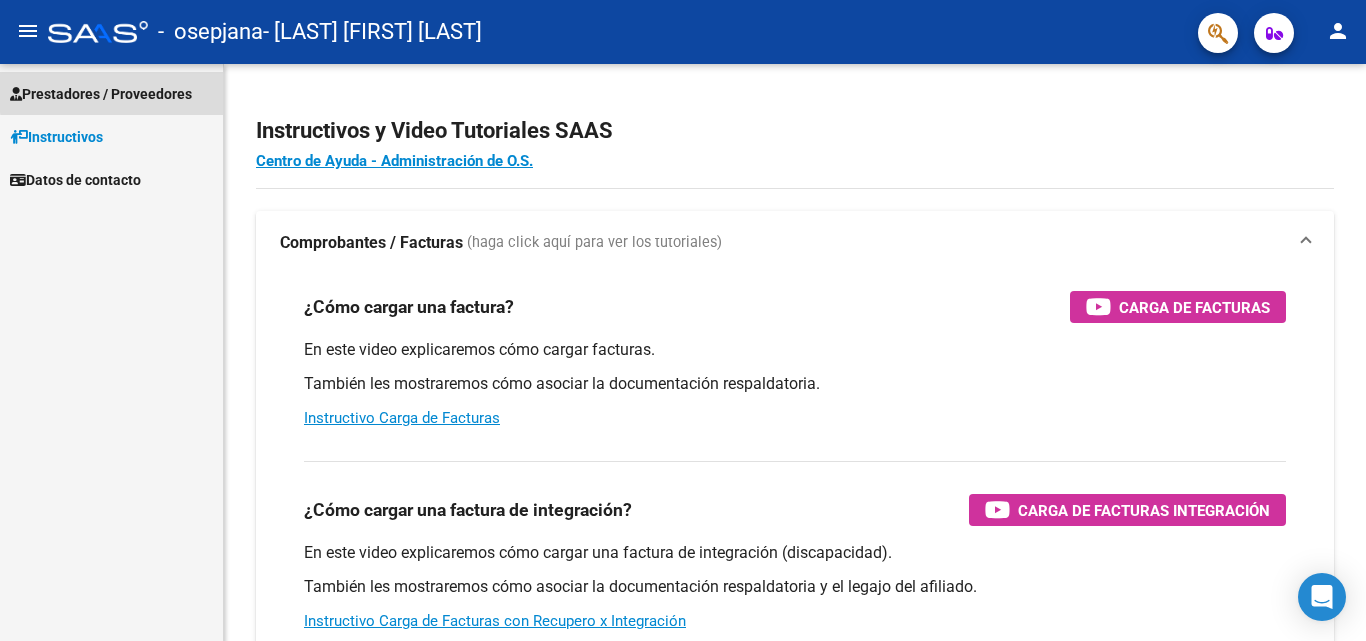 click on "Prestadores / Proveedores" at bounding box center [101, 94] 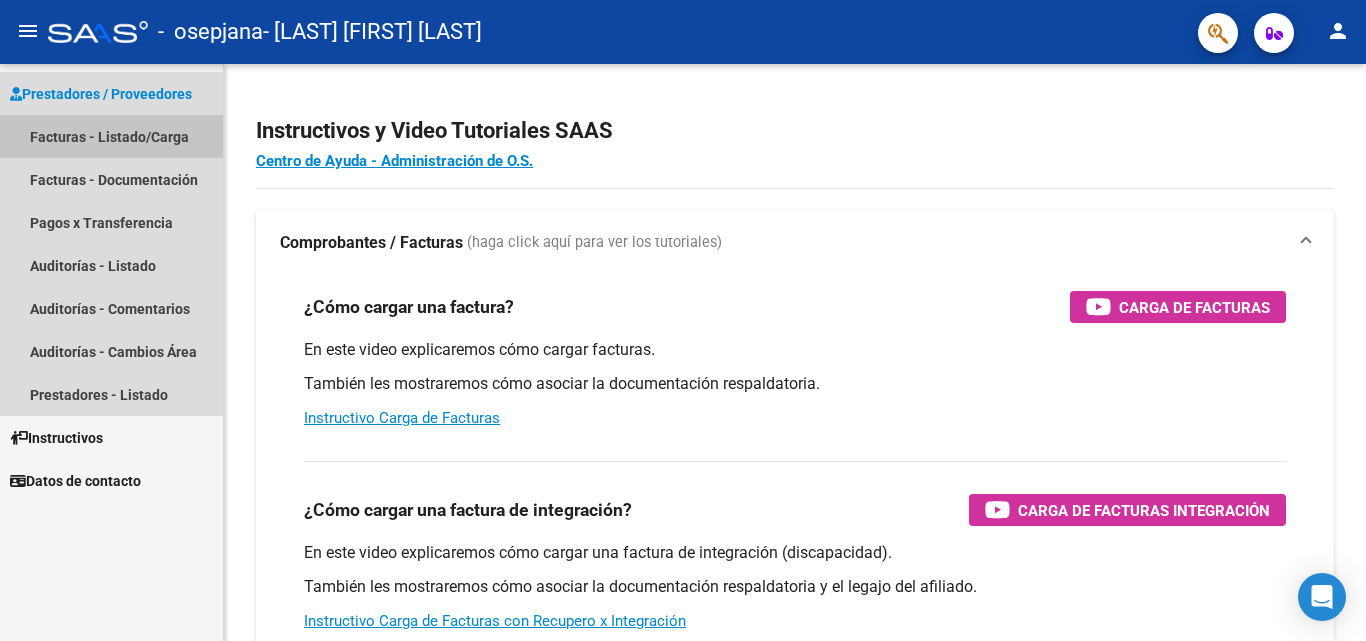 click on "Facturas - Listado/Carga" at bounding box center (111, 136) 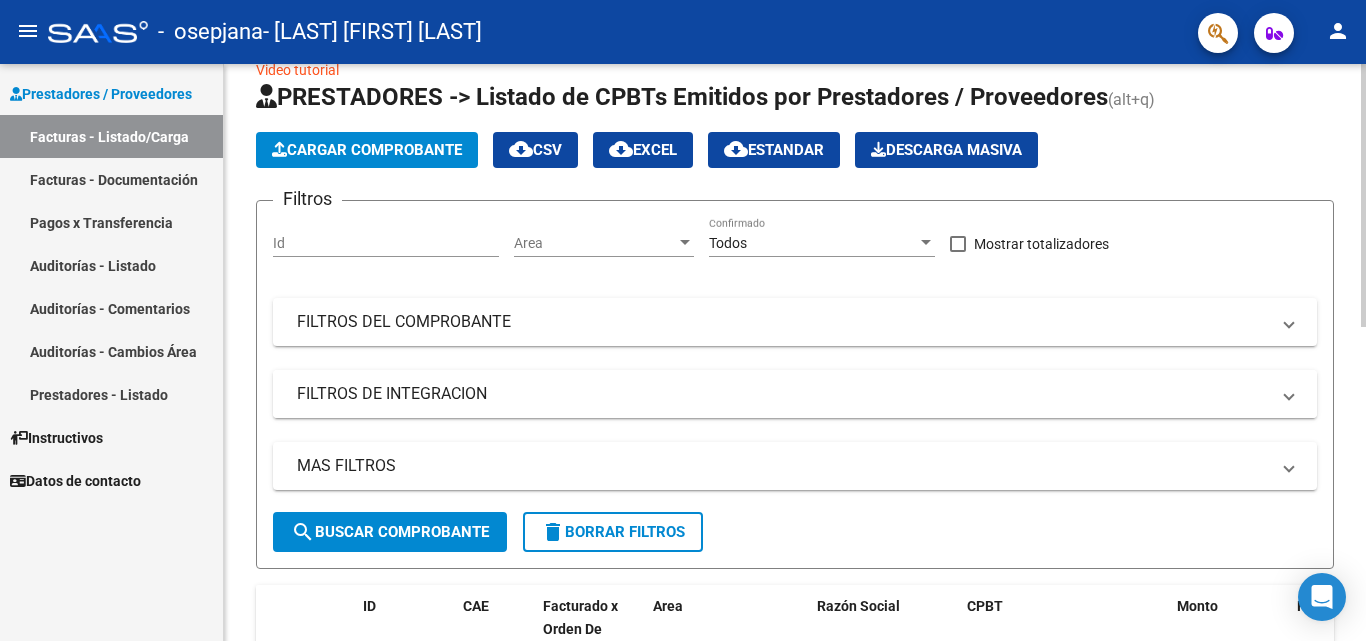 scroll, scrollTop: 0, scrollLeft: 0, axis: both 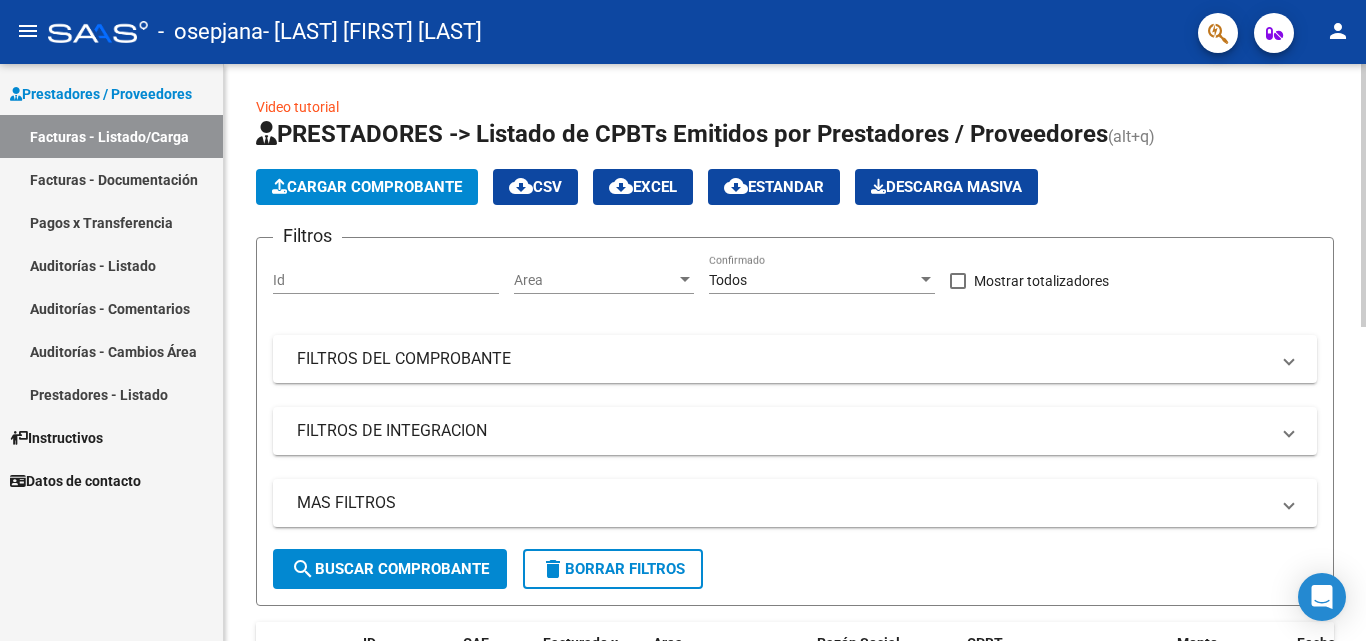 click on "Cargar Comprobante" 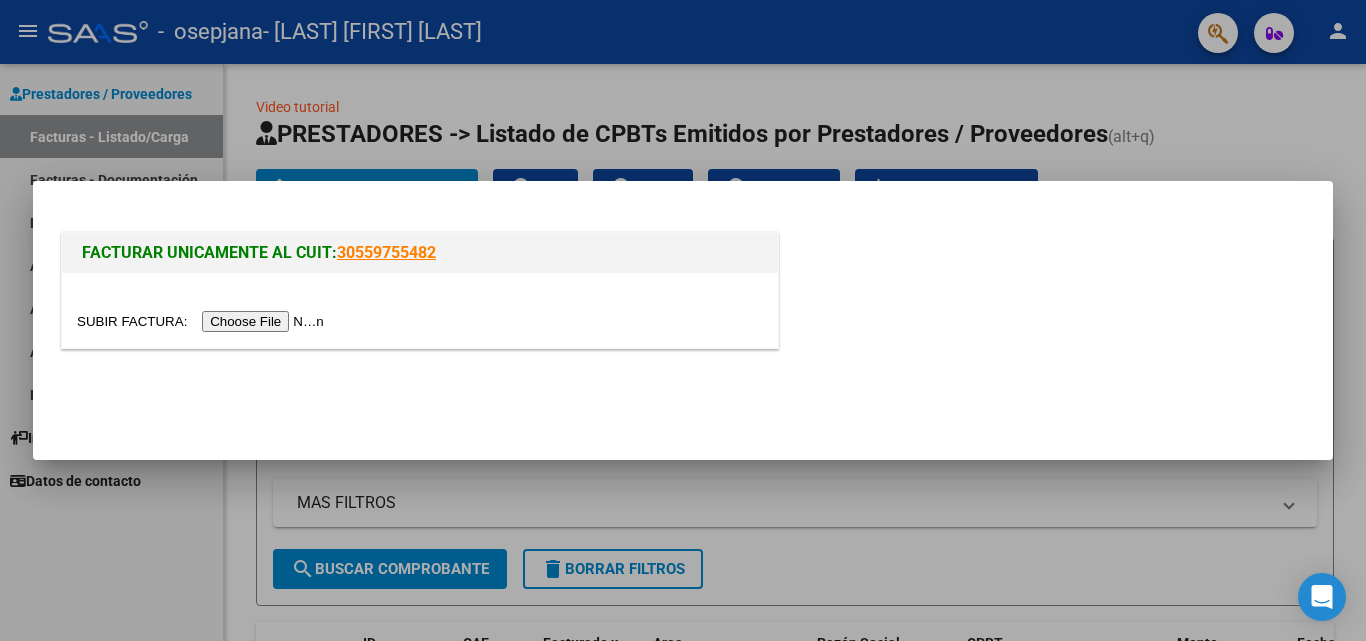 click at bounding box center [203, 321] 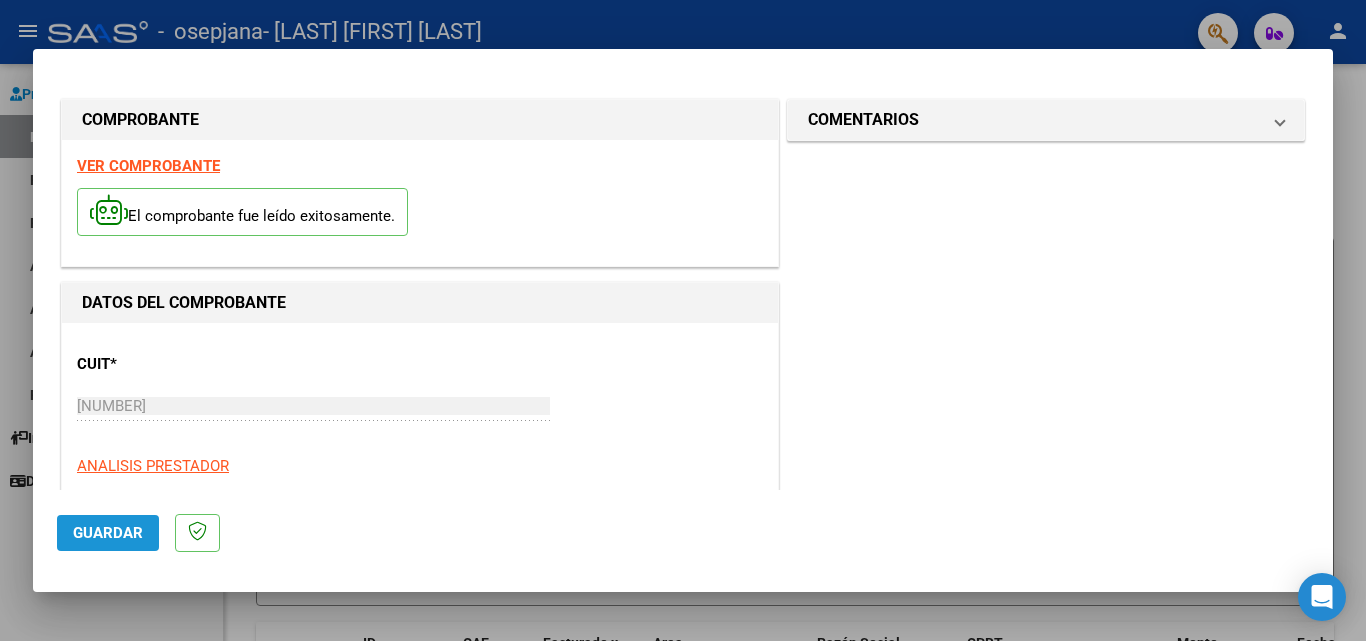click on "Guardar" 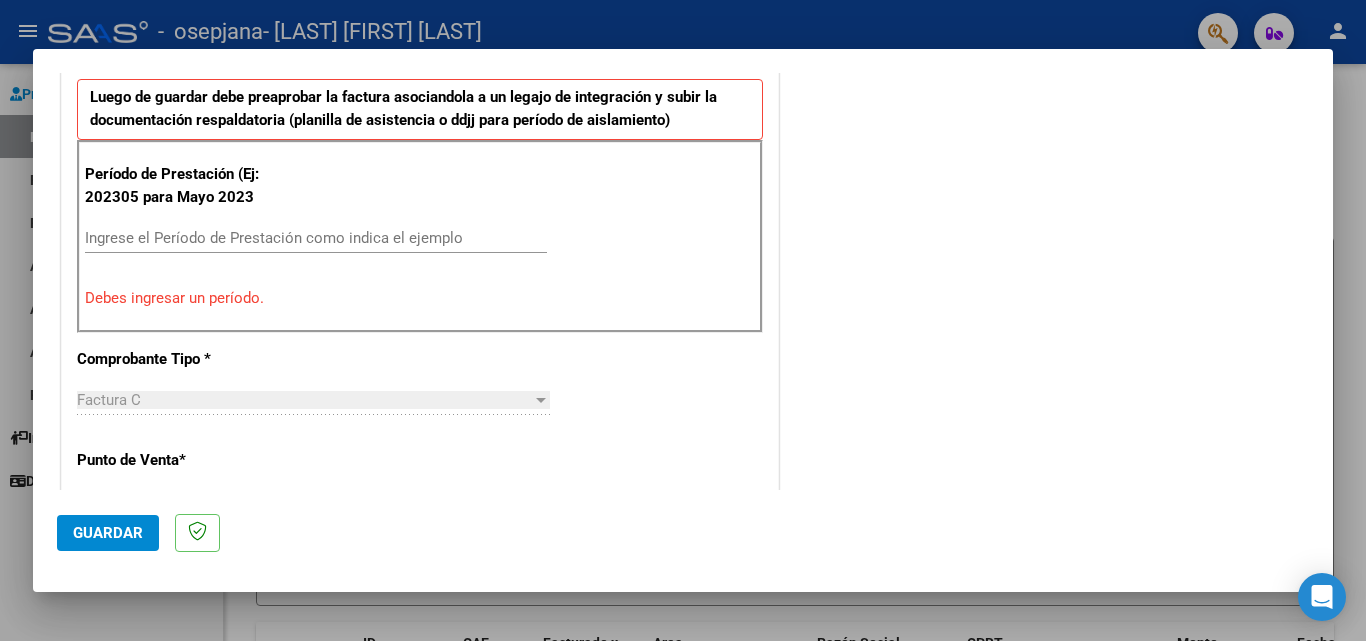scroll, scrollTop: 351, scrollLeft: 0, axis: vertical 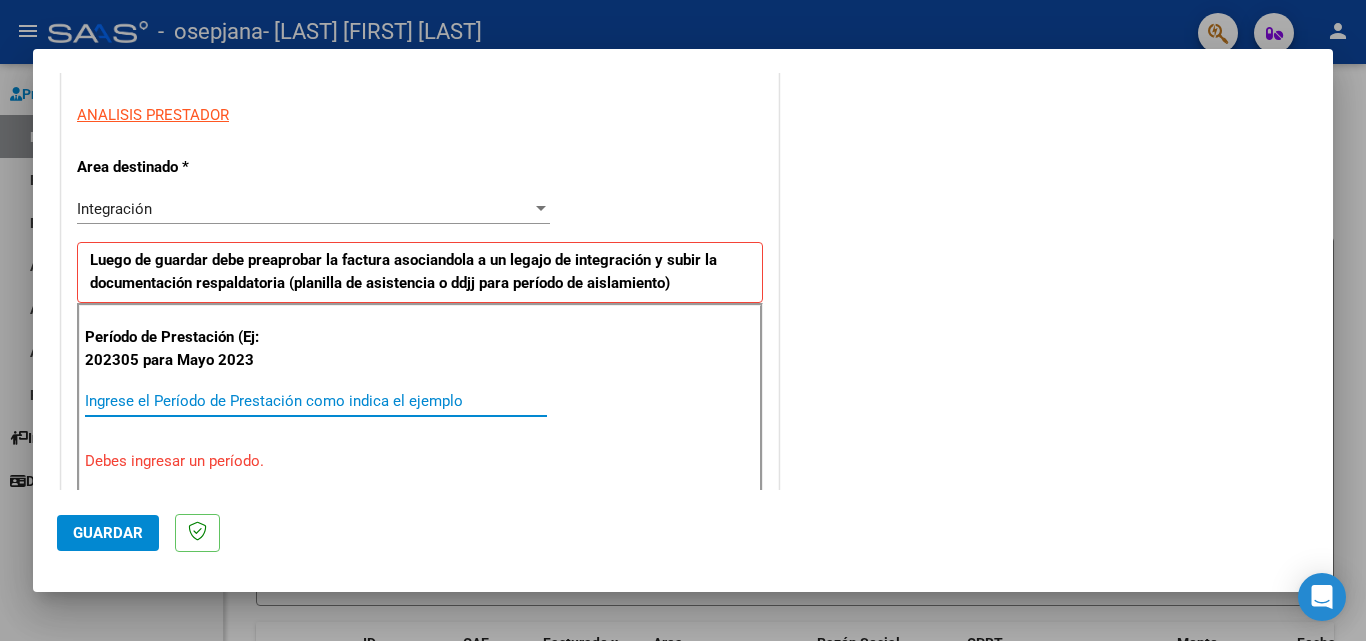 click on "Ingrese el Período de Prestación como indica el ejemplo" at bounding box center [316, 401] 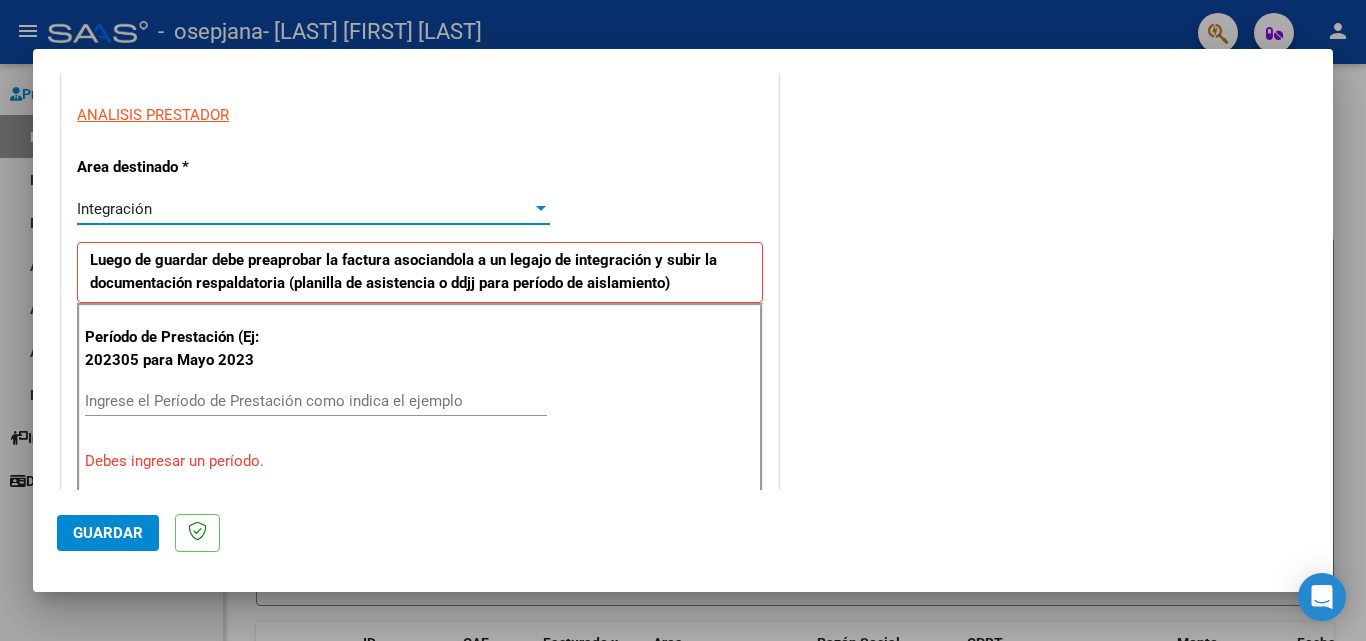 click at bounding box center (541, 209) 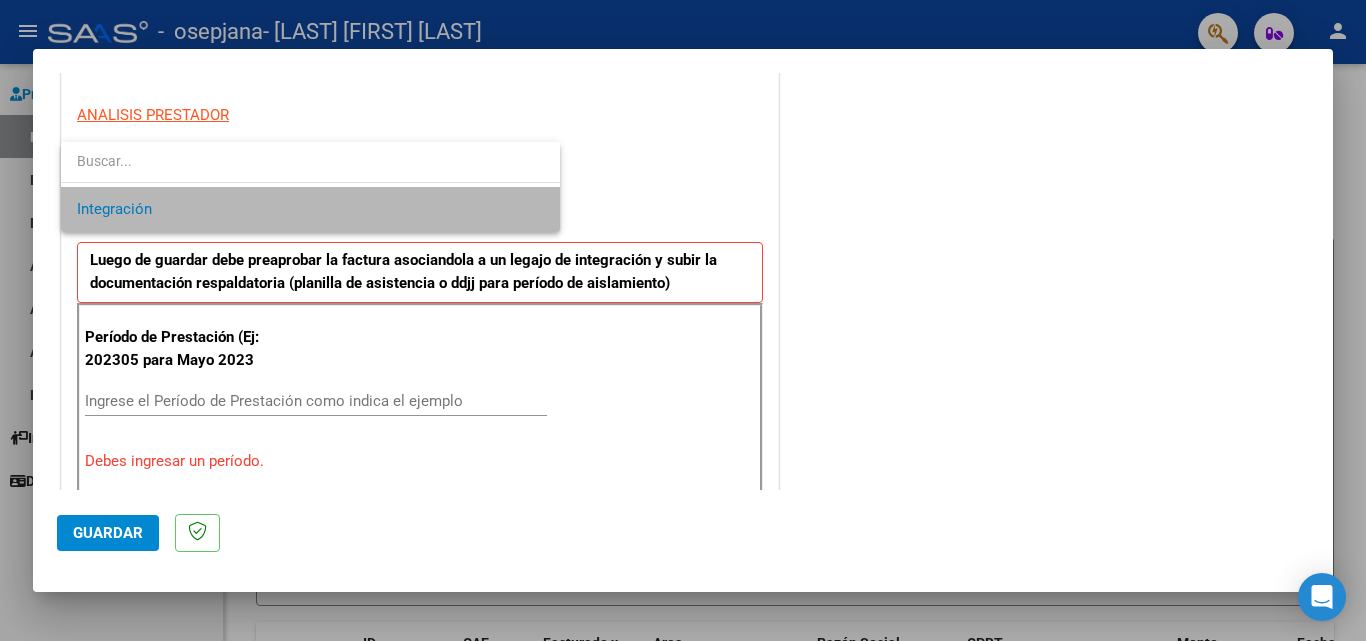 click on "Integración" at bounding box center (310, 209) 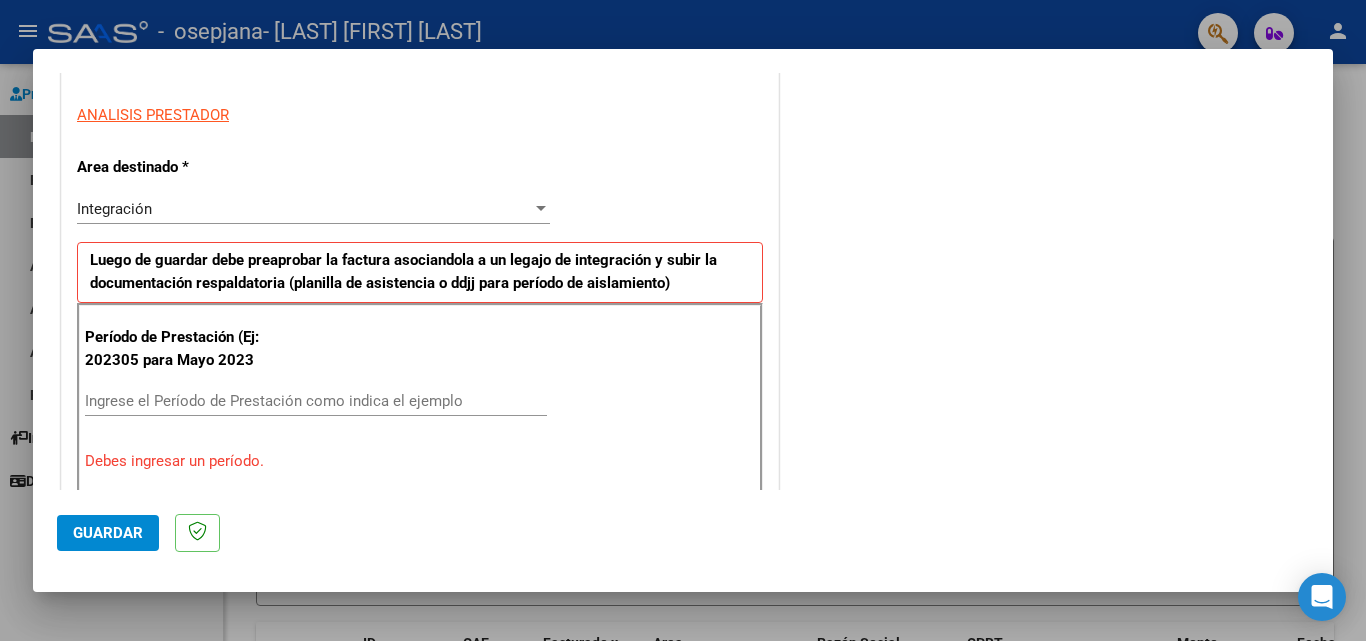 click on "Ingrese el Período de Prestación como indica el ejemplo" at bounding box center [316, 401] 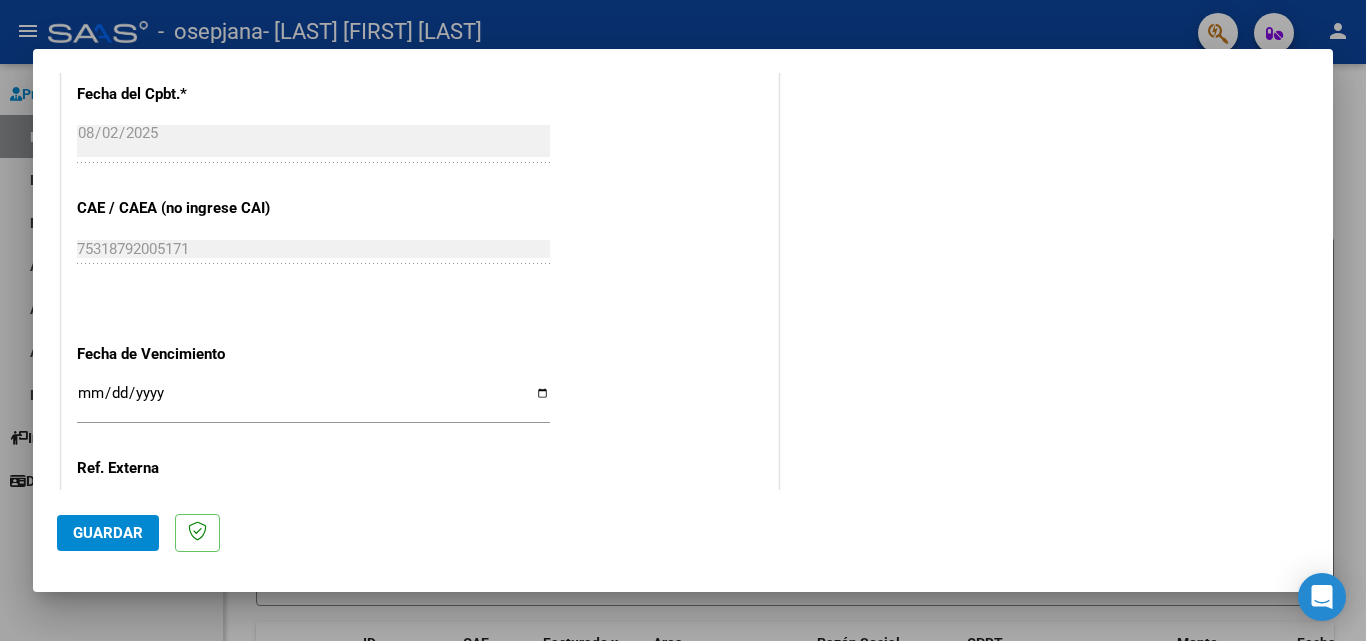 scroll, scrollTop: 1151, scrollLeft: 0, axis: vertical 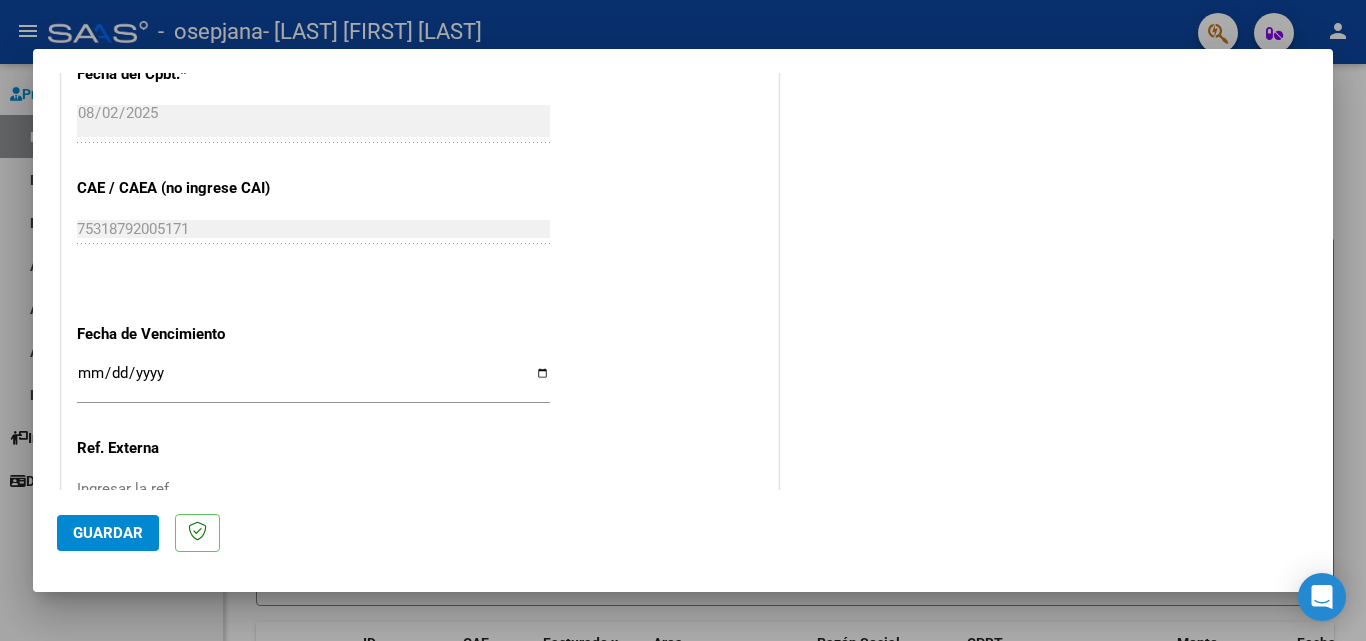 type on "202507" 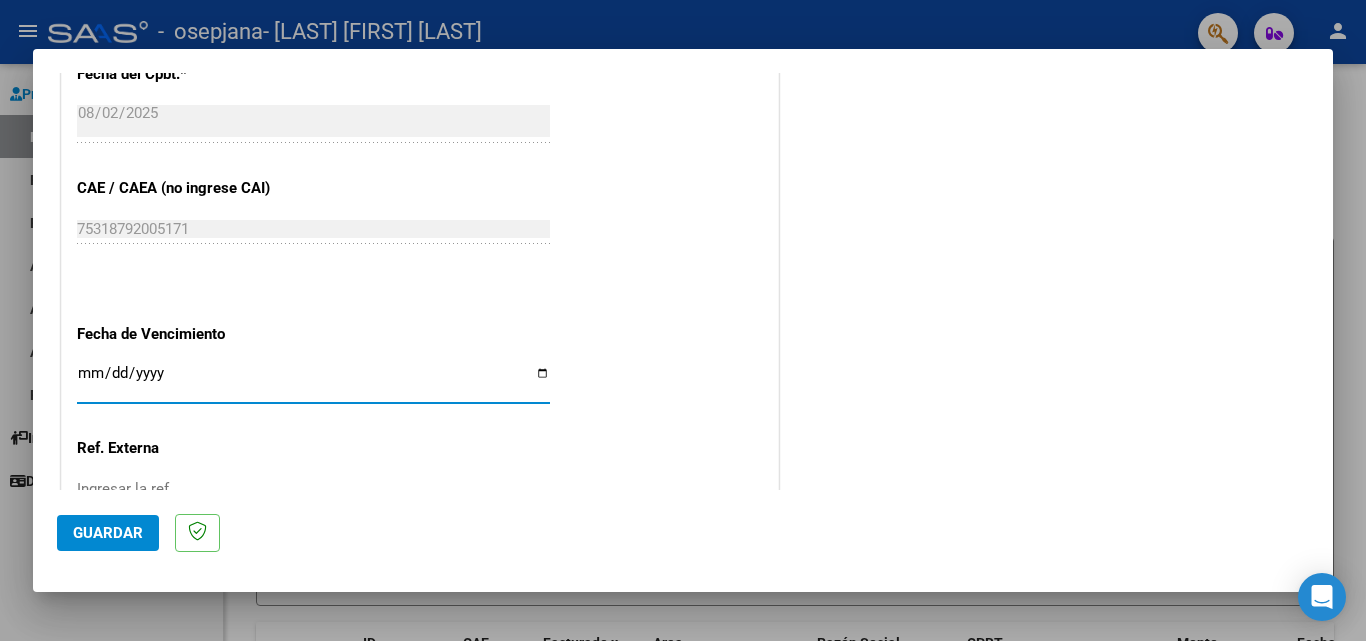 click on "Ingresar la fecha" at bounding box center [313, 381] 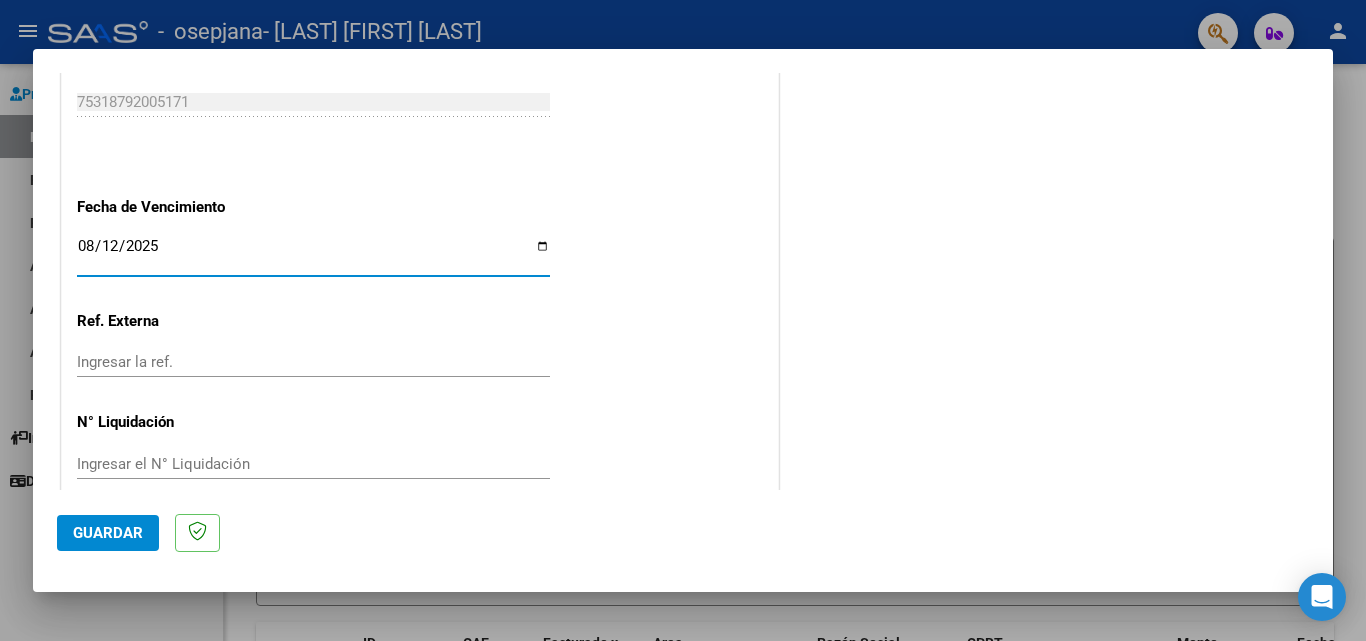 scroll, scrollTop: 1305, scrollLeft: 0, axis: vertical 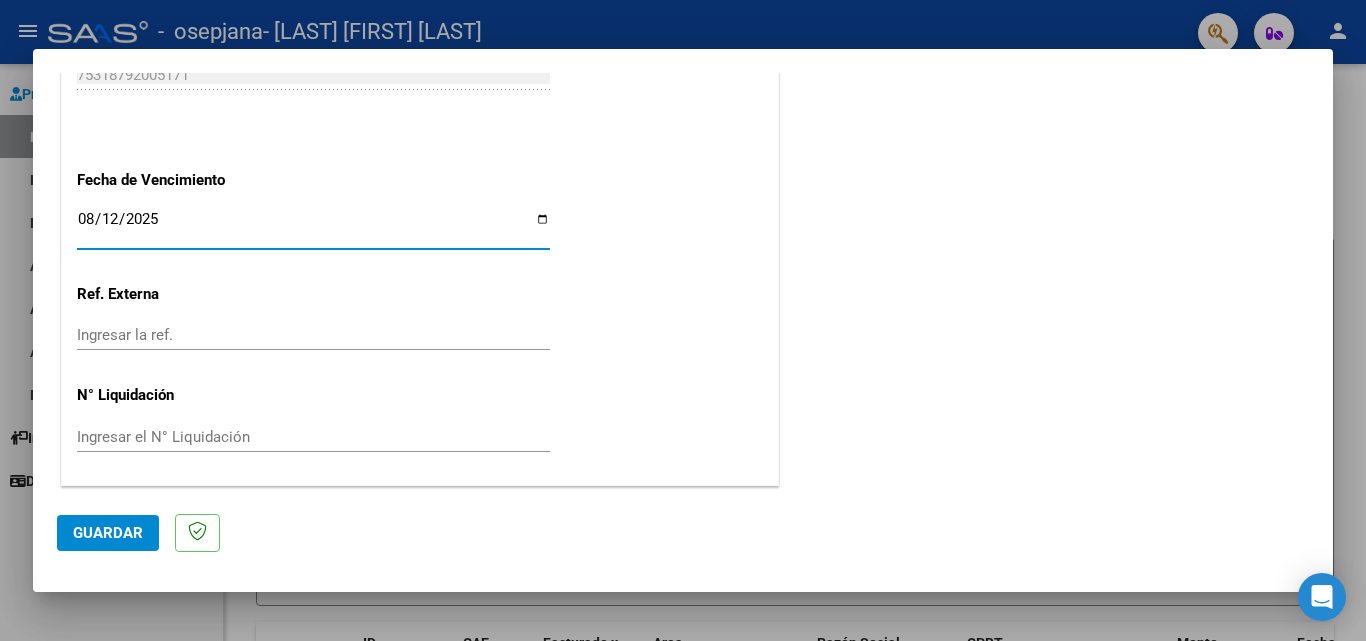click on "Guardar" 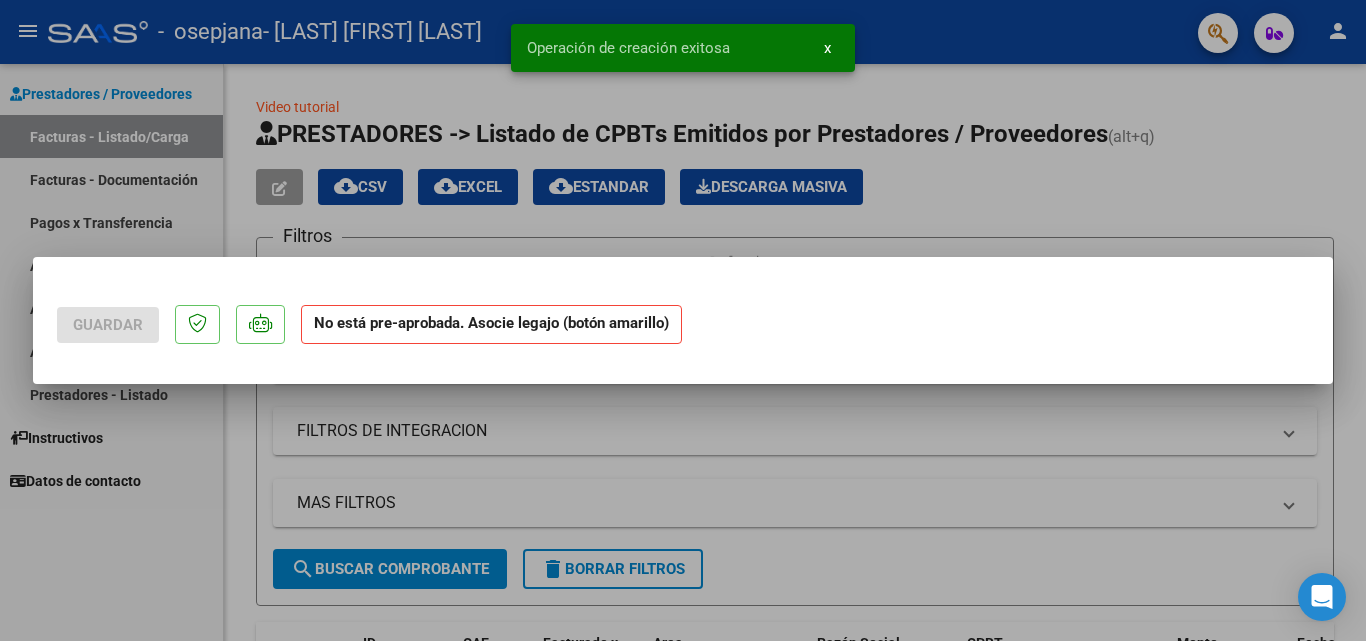 scroll, scrollTop: 0, scrollLeft: 0, axis: both 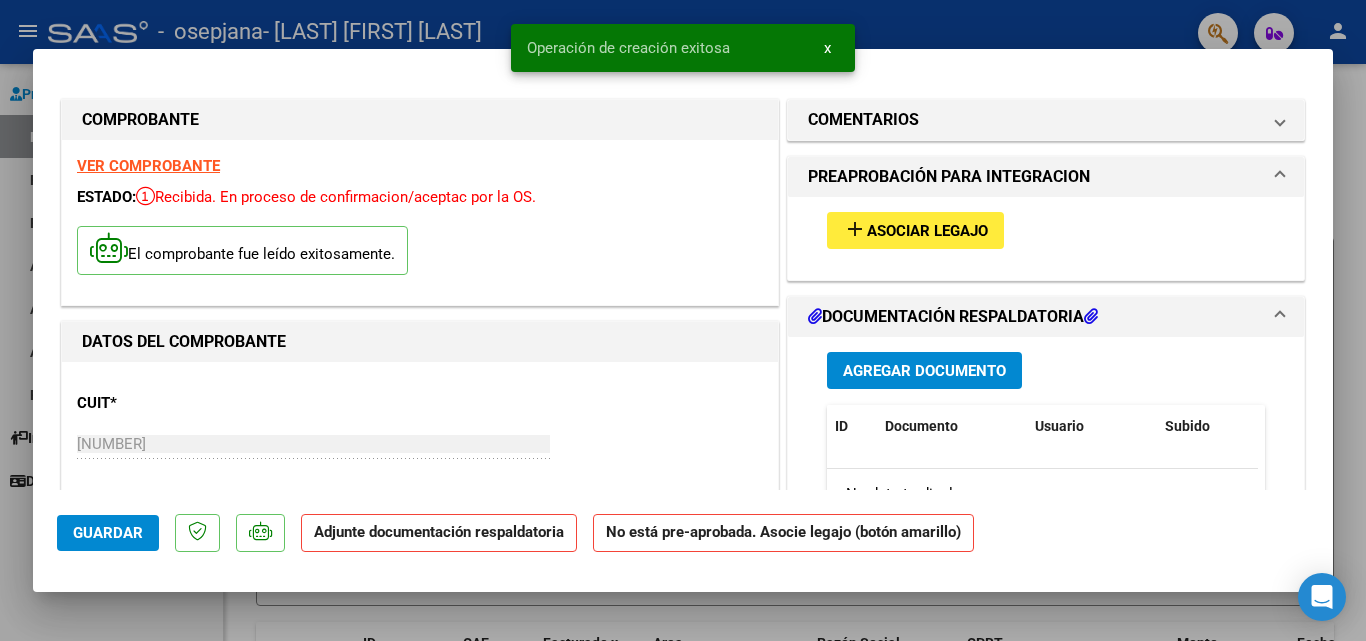 click on "Asociar Legajo" at bounding box center (927, 231) 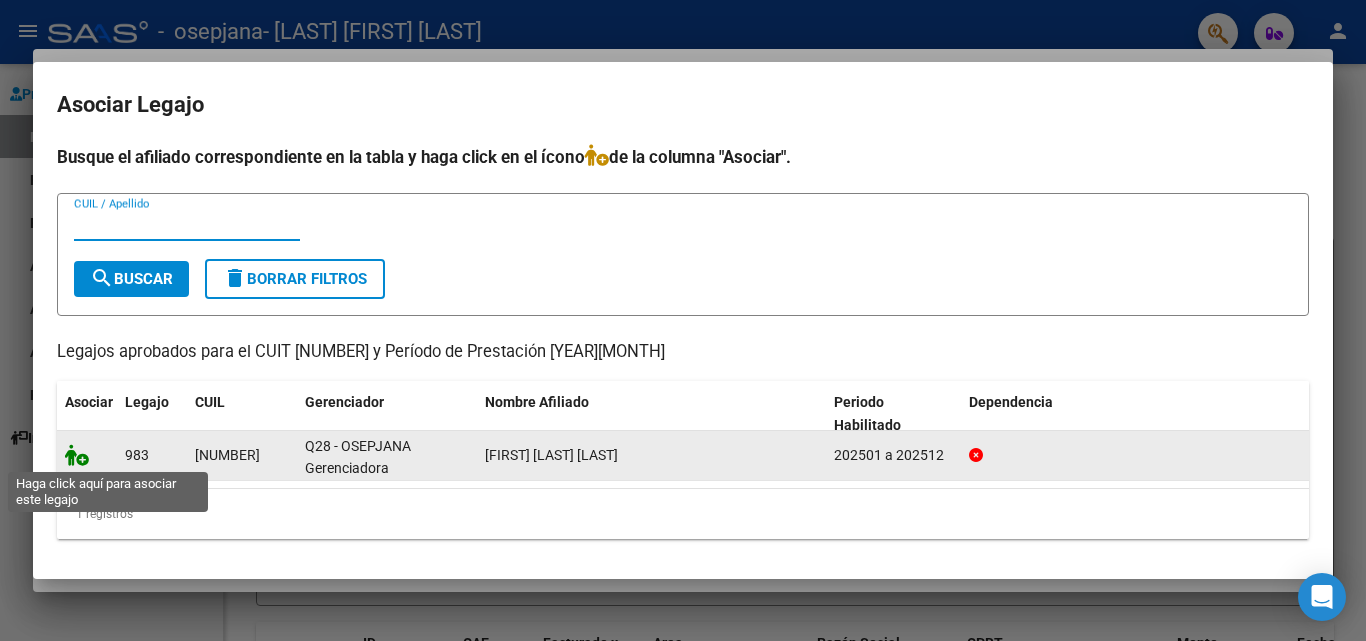 click 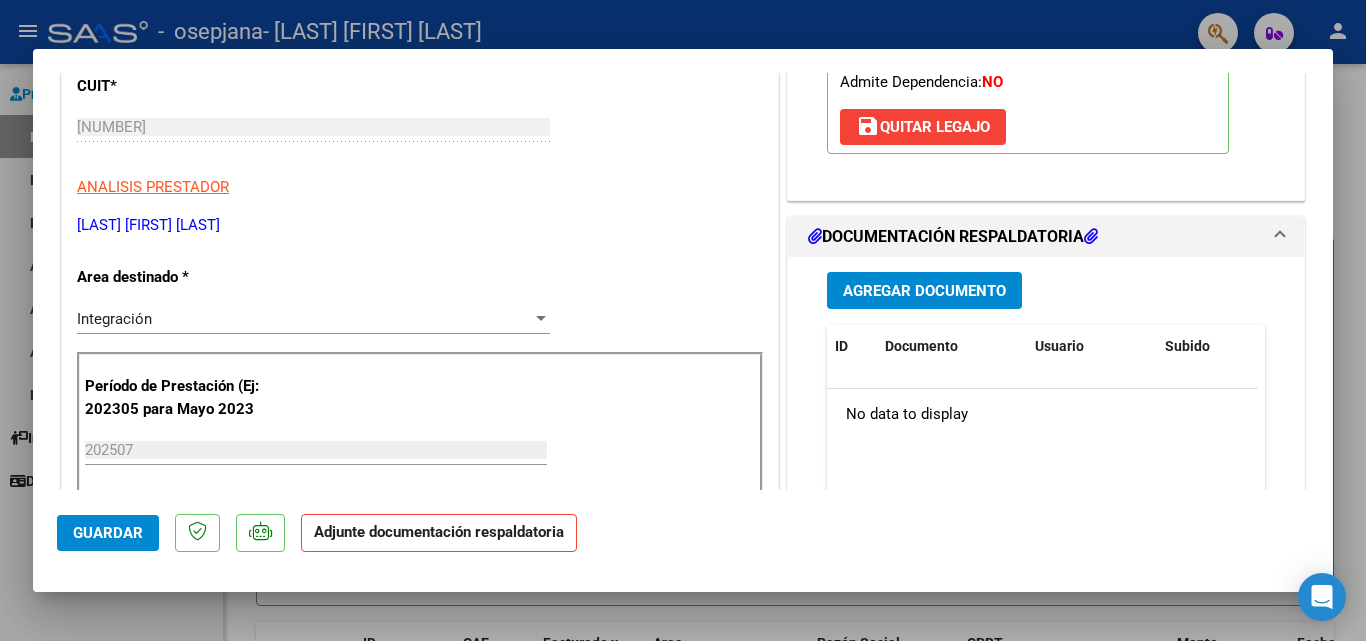 scroll, scrollTop: 300, scrollLeft: 0, axis: vertical 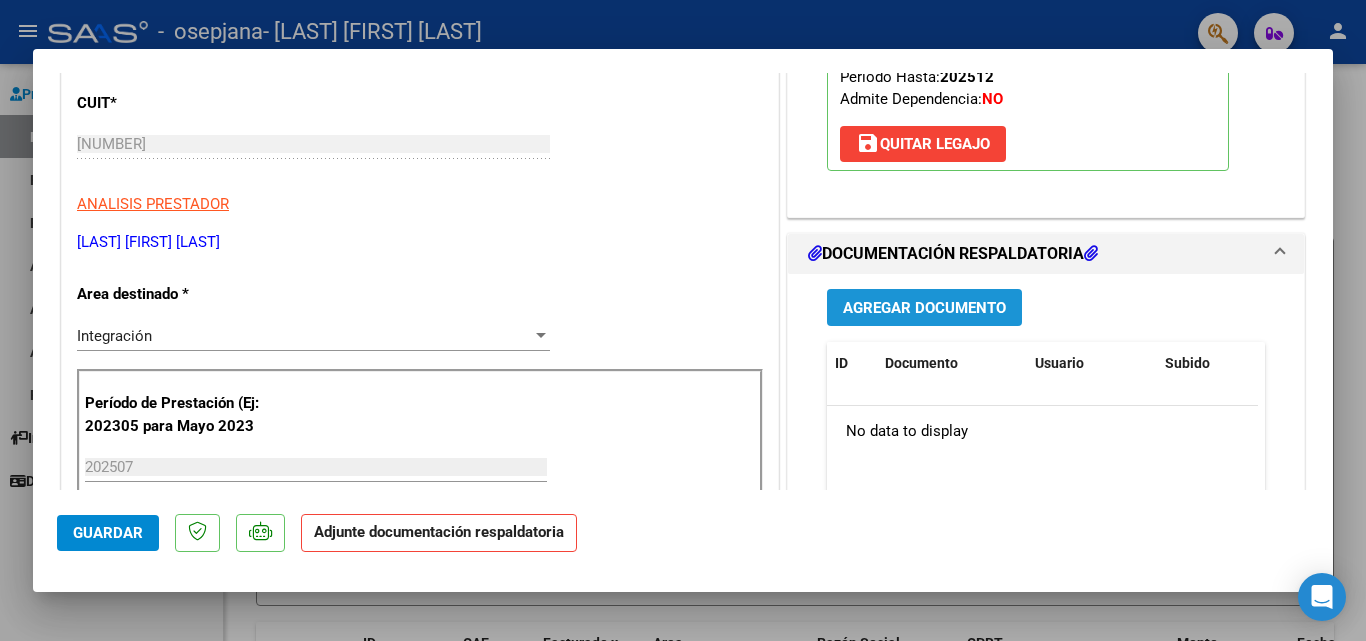click on "Agregar Documento" at bounding box center (924, 308) 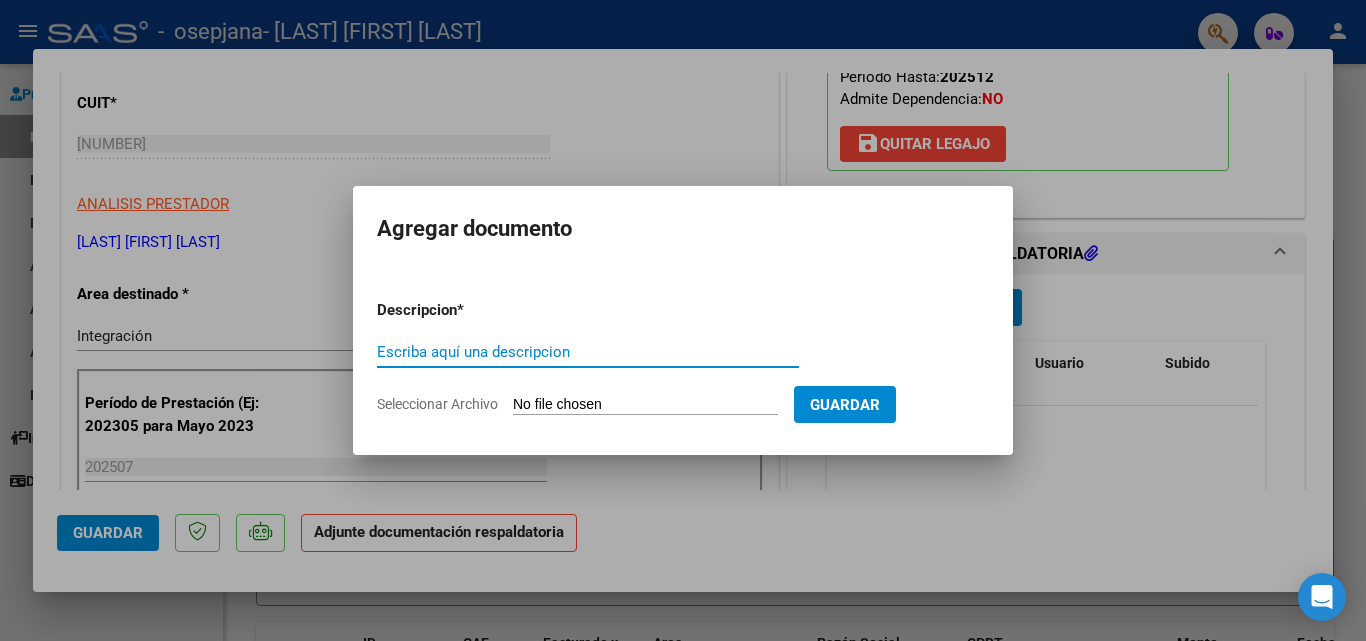 click on "Escriba aquí una descripcion" at bounding box center [588, 352] 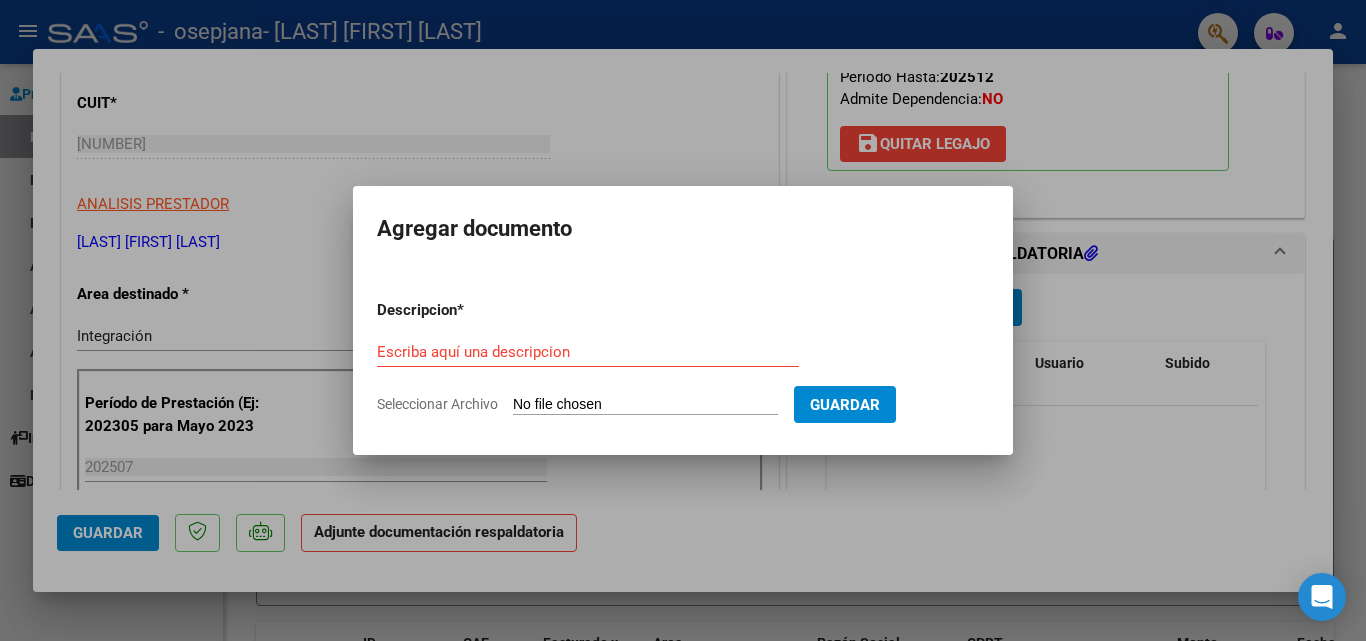 click on "Seleccionar Archivo" at bounding box center [645, 405] 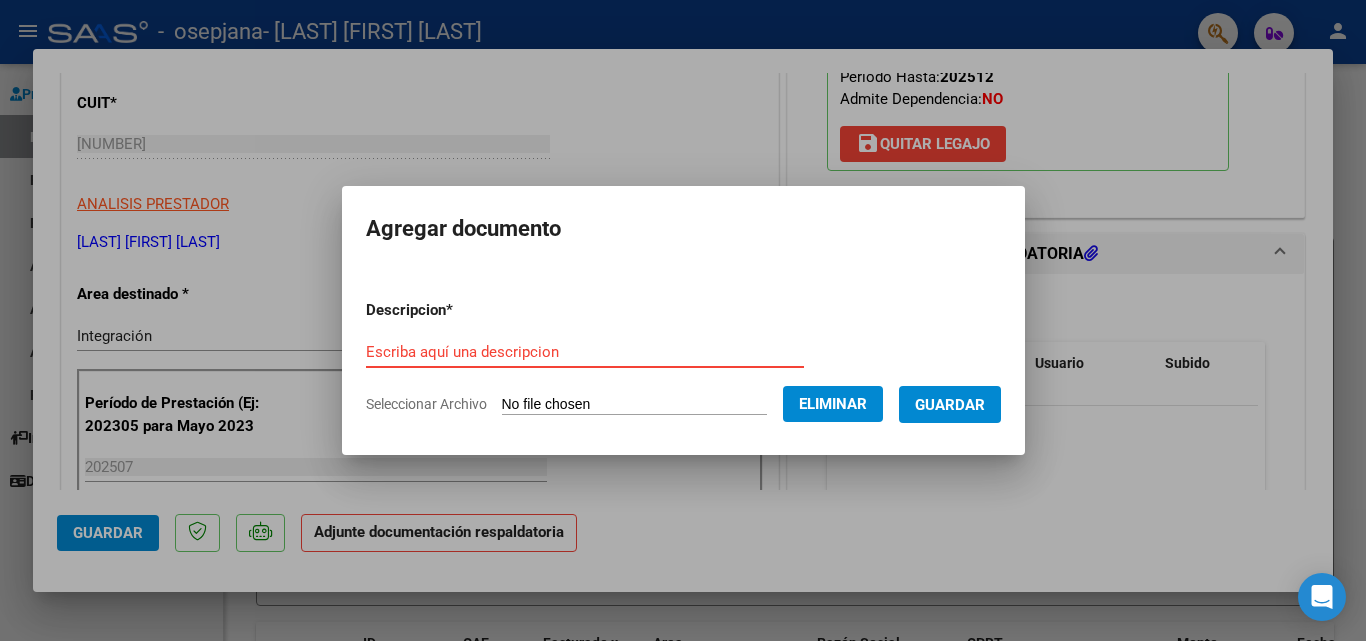 click on "Escriba aquí una descripcion" at bounding box center [585, 352] 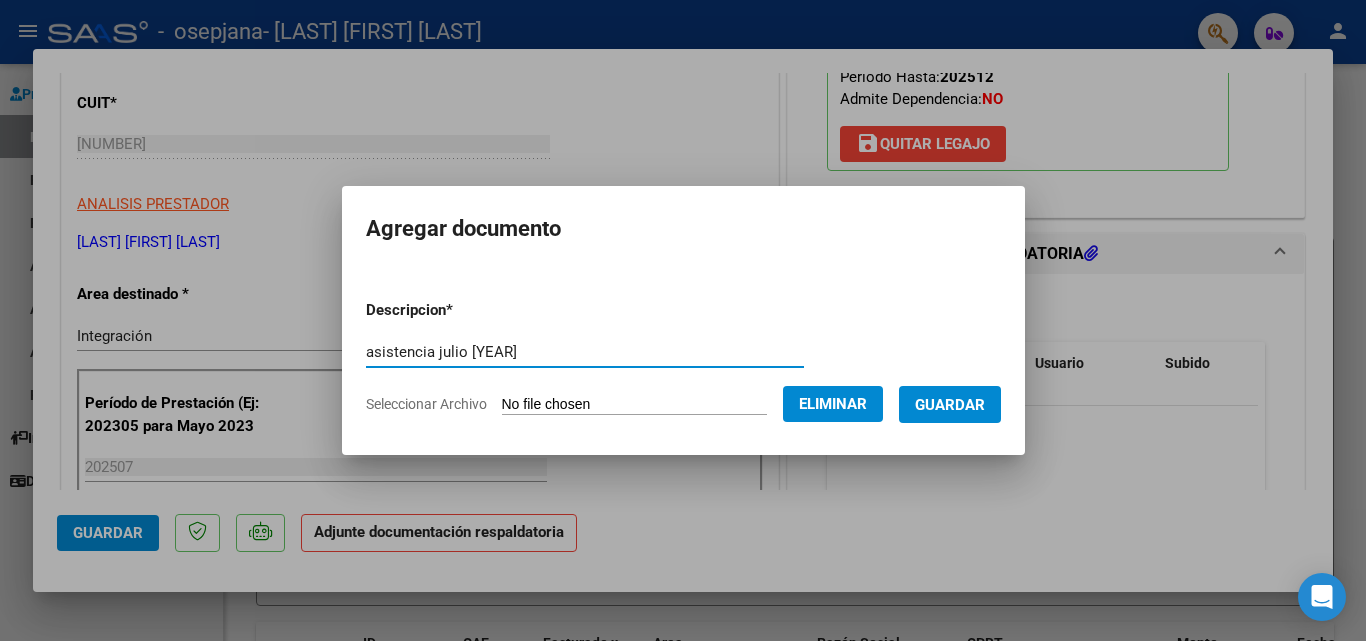 type on "asistencia julio [YEAR]" 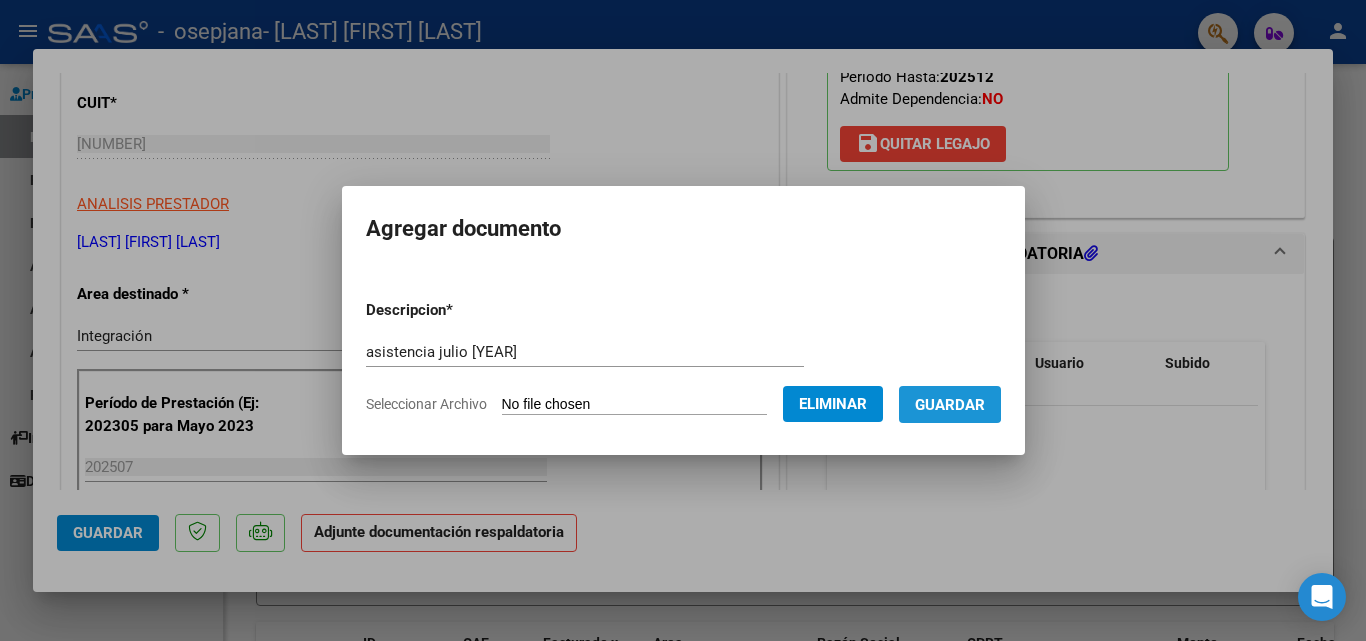 click on "Guardar" at bounding box center (950, 405) 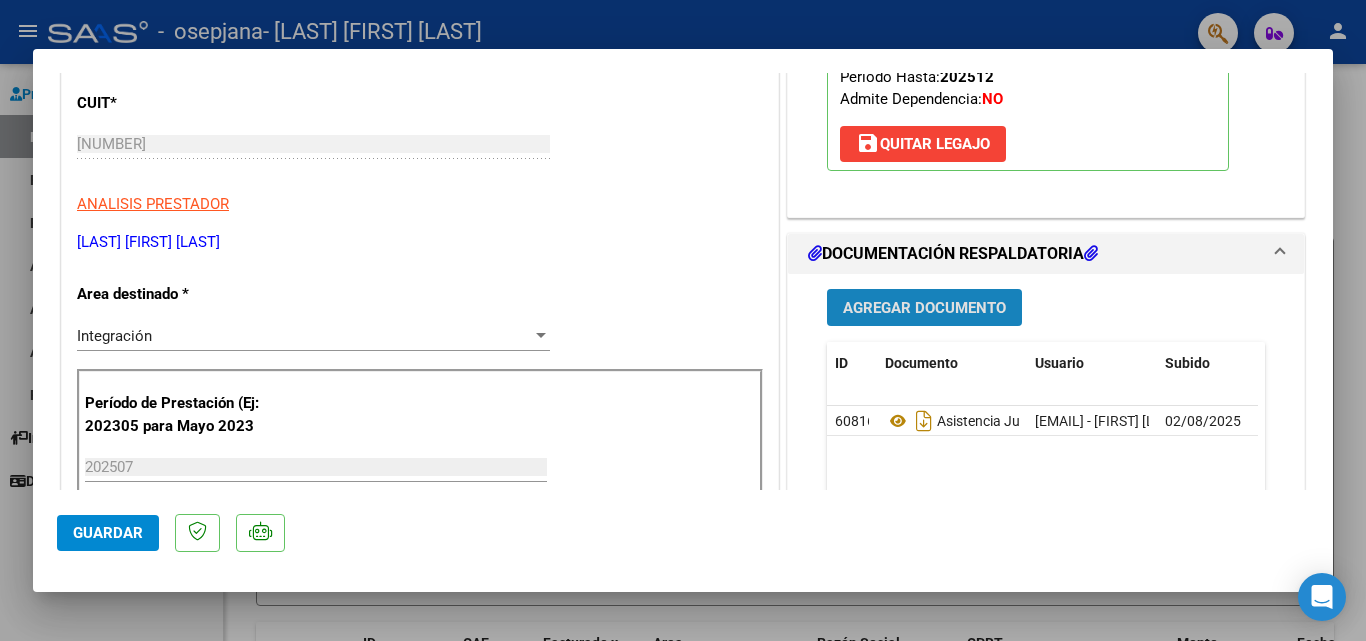 click on "Agregar Documento" at bounding box center (924, 308) 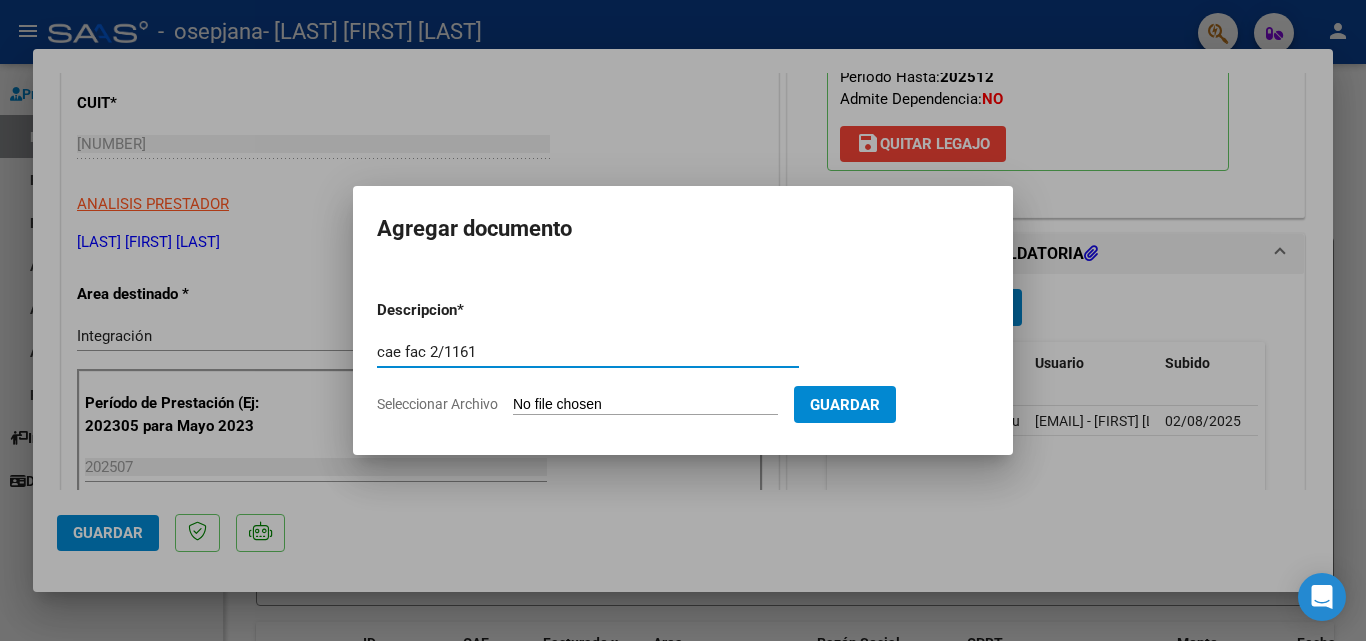 type on "cae fac 2/1161" 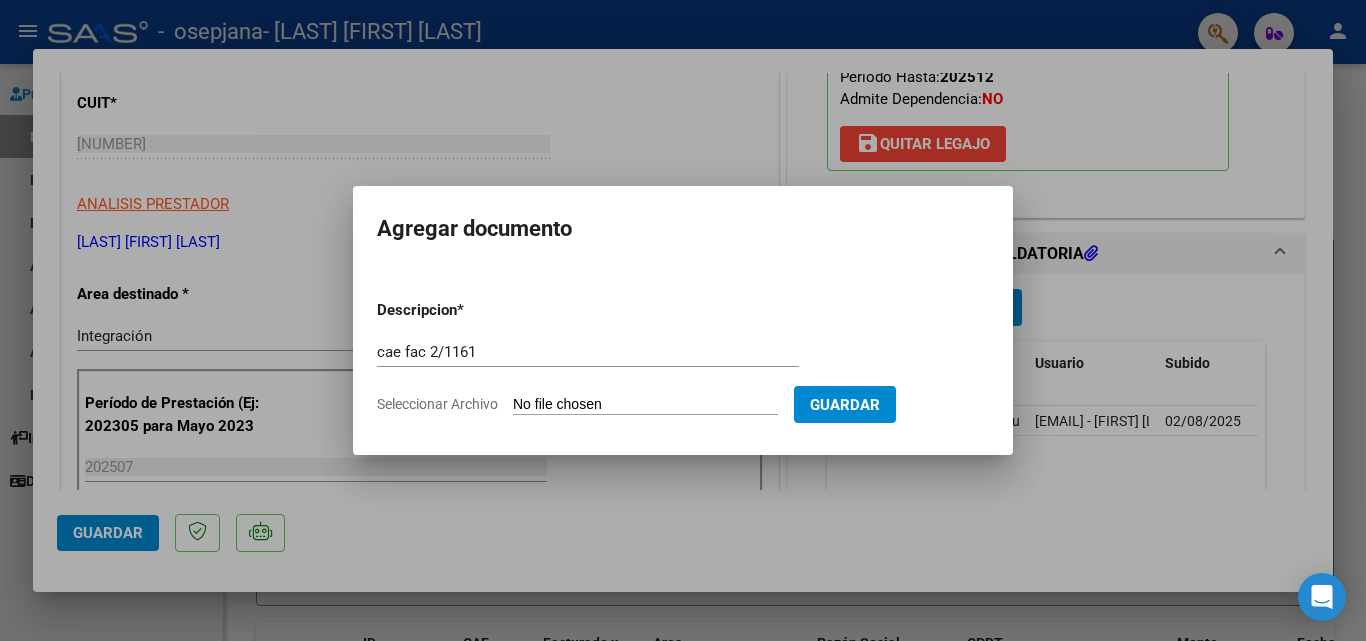 type on "C:\fakepath\cae fac 1161.pdf" 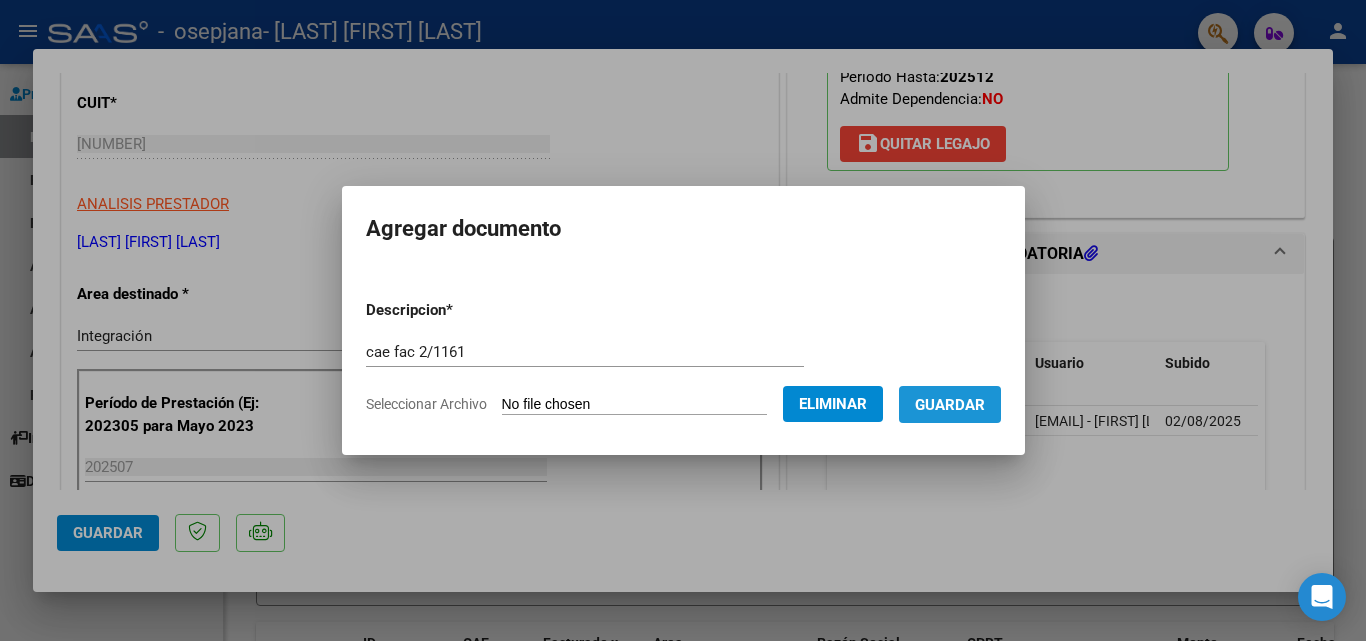click on "Guardar" at bounding box center [950, 405] 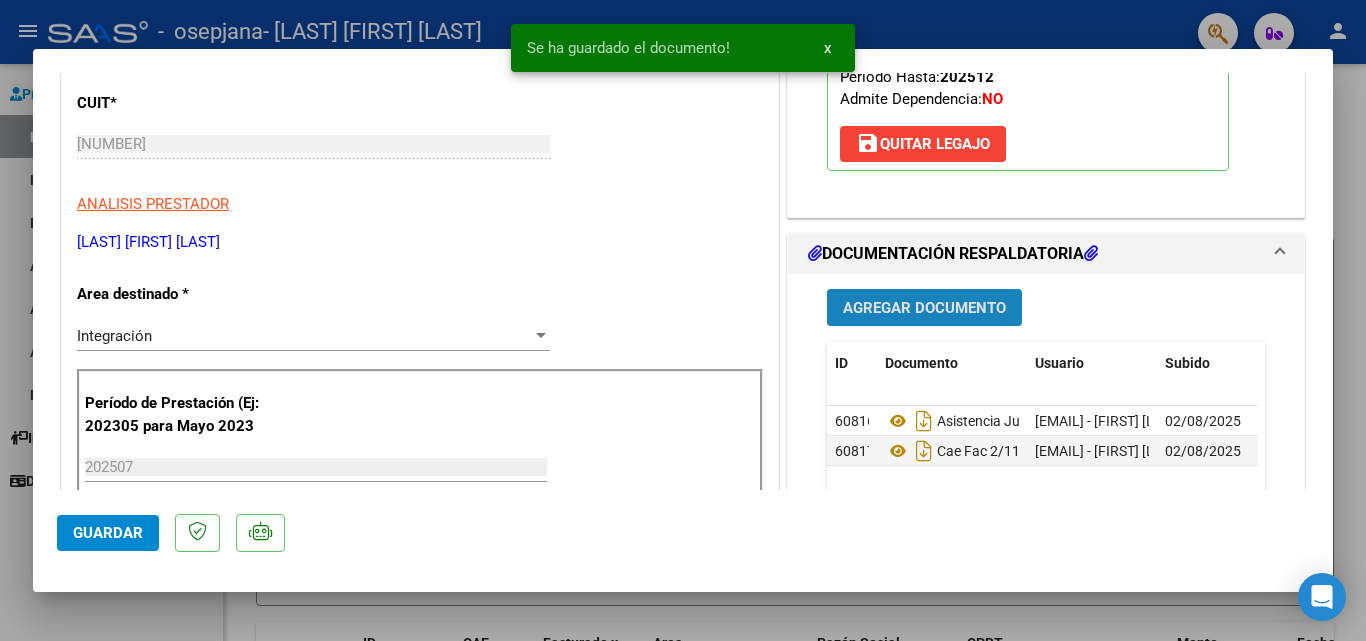 click on "Agregar Documento" at bounding box center (924, 308) 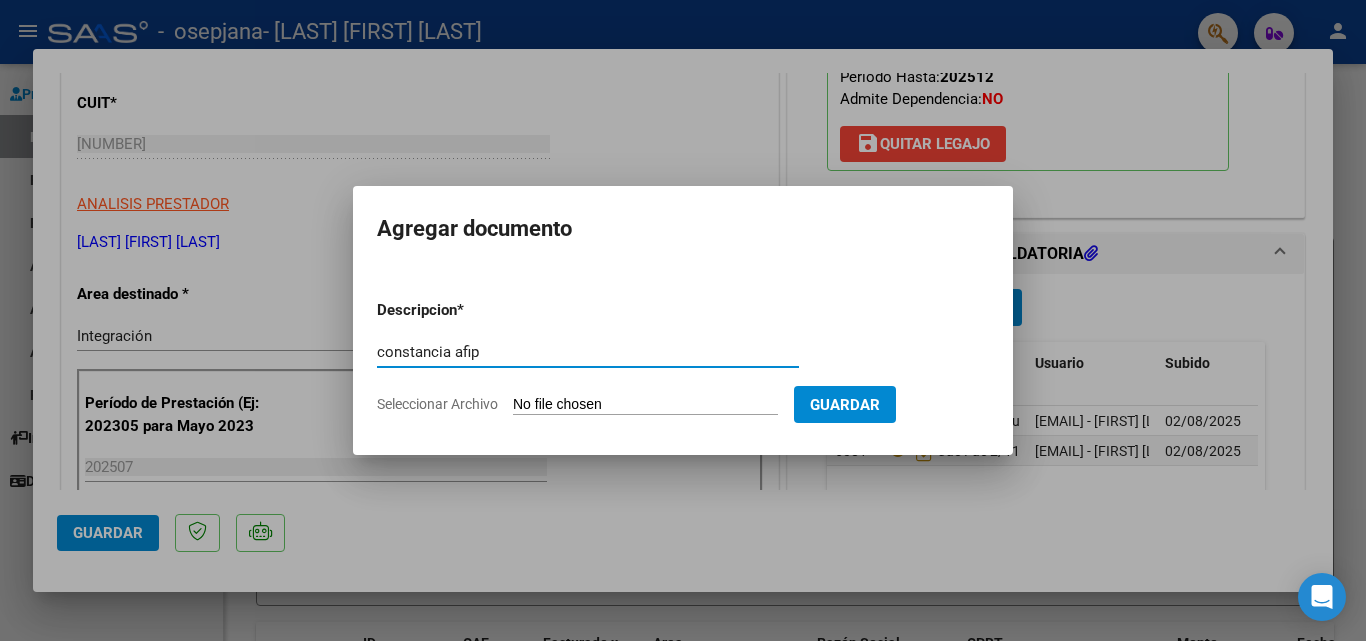 type on "constancia afip" 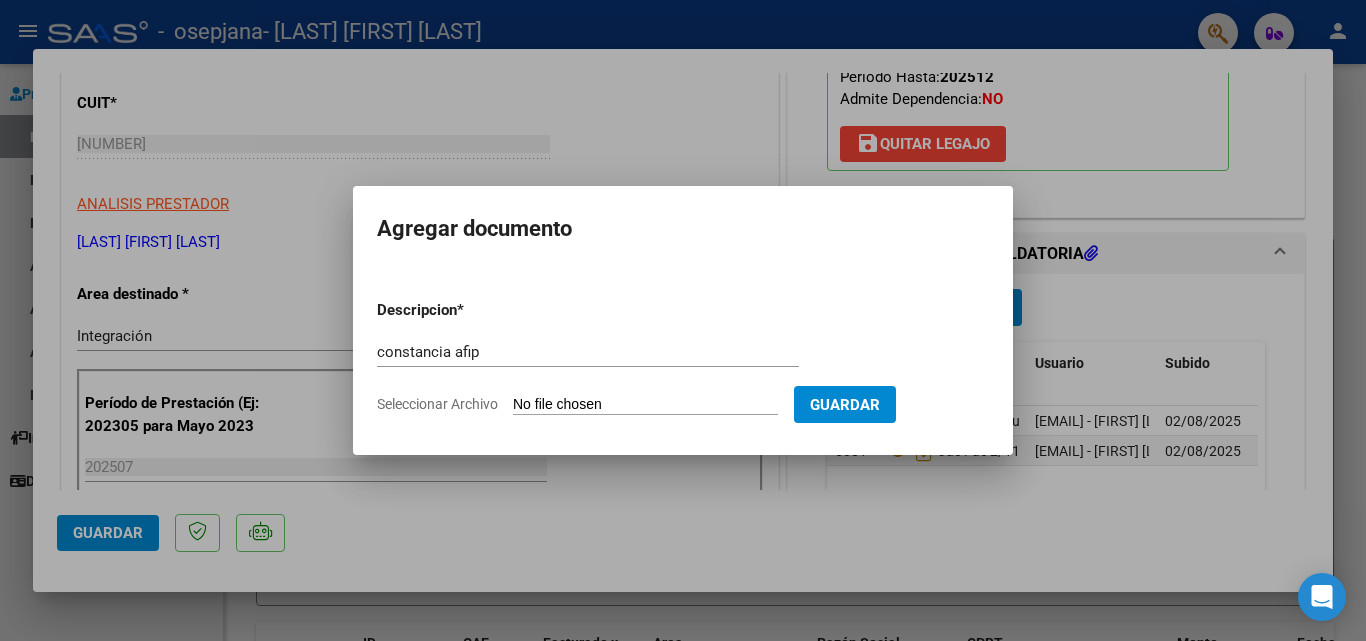 click on "Seleccionar Archivo" at bounding box center [645, 405] 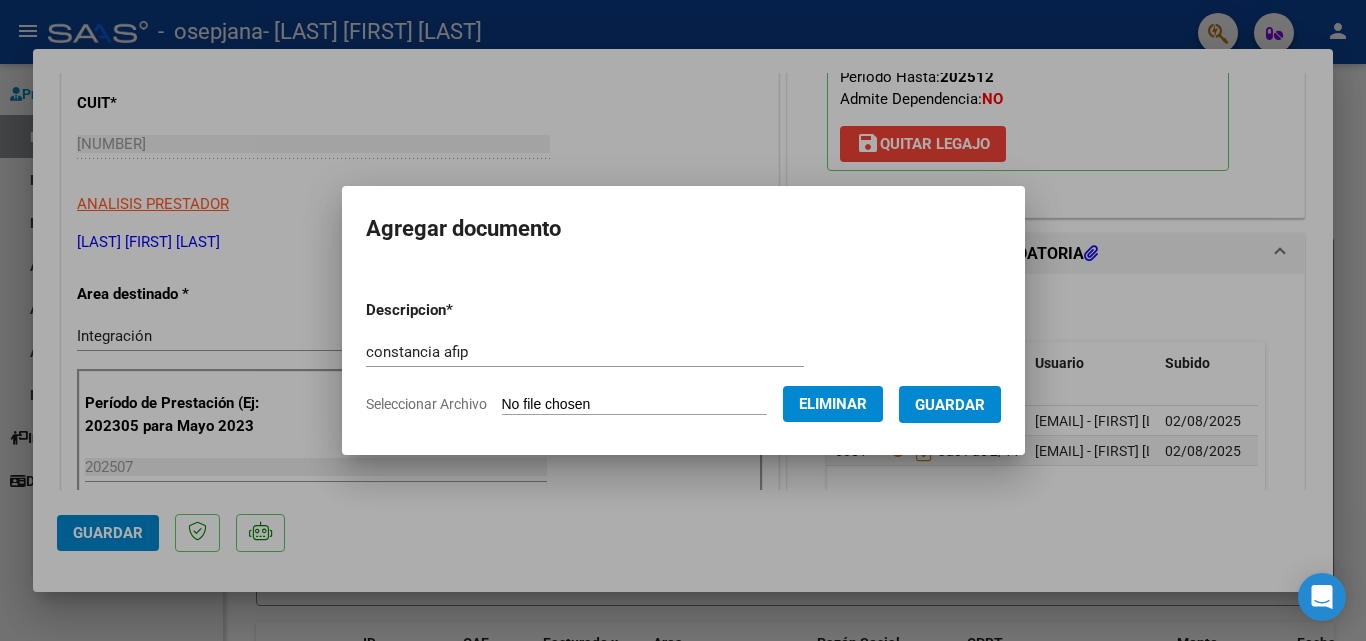 click on "Guardar" at bounding box center [950, 405] 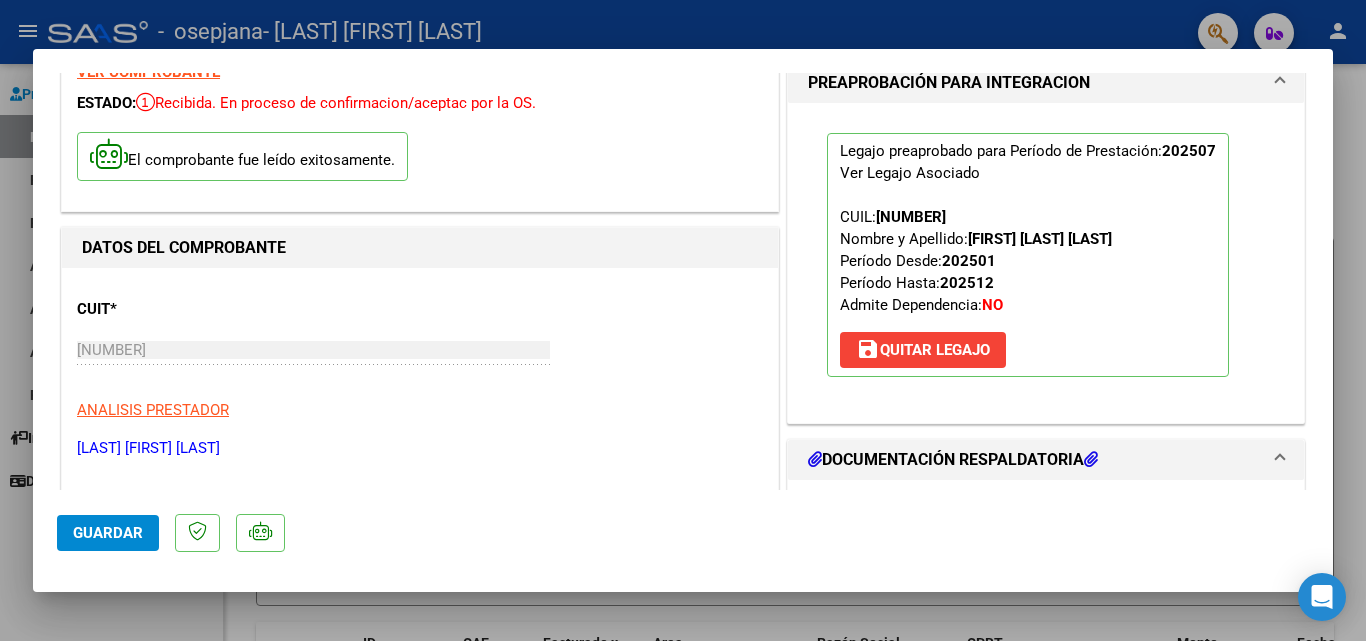 scroll, scrollTop: 0, scrollLeft: 0, axis: both 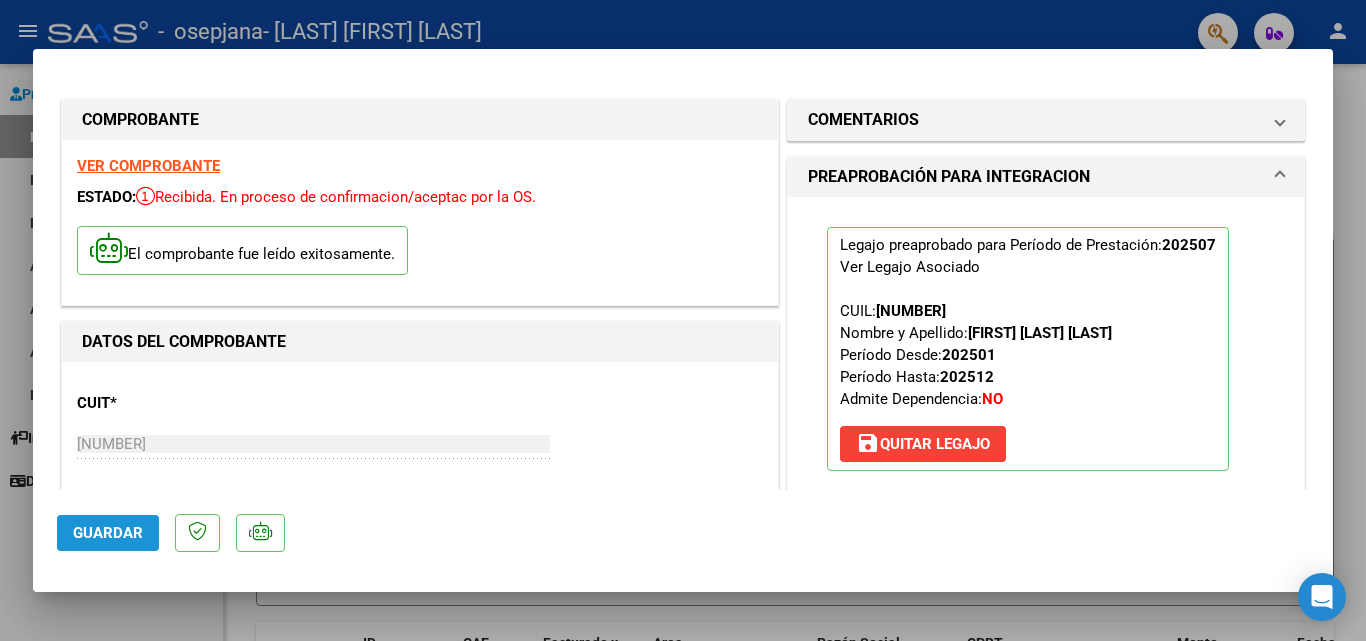 click on "Guardar" 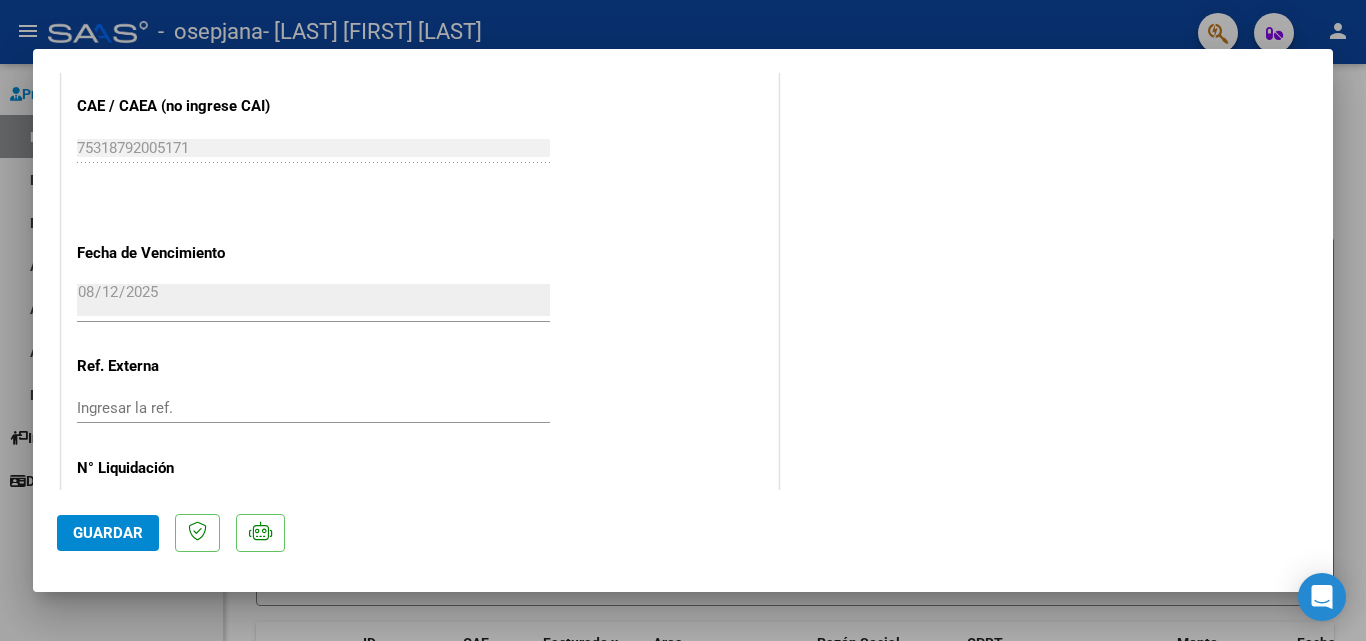 scroll, scrollTop: 1373, scrollLeft: 0, axis: vertical 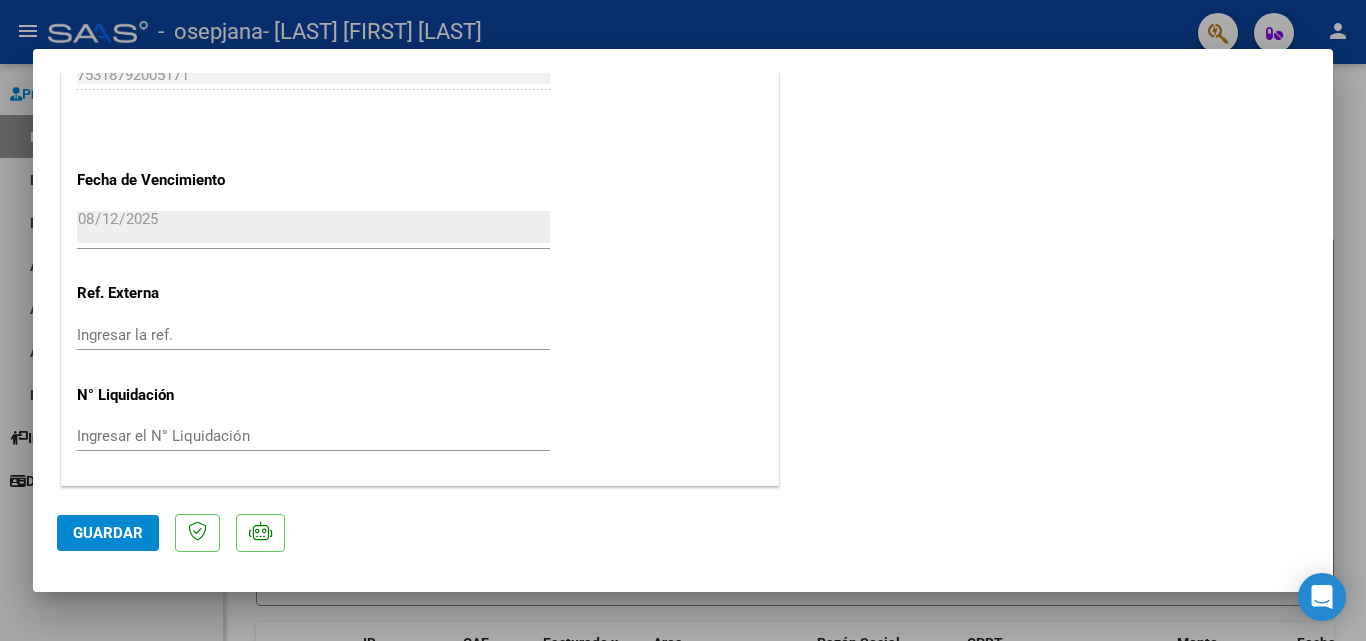 click on "Guardar" 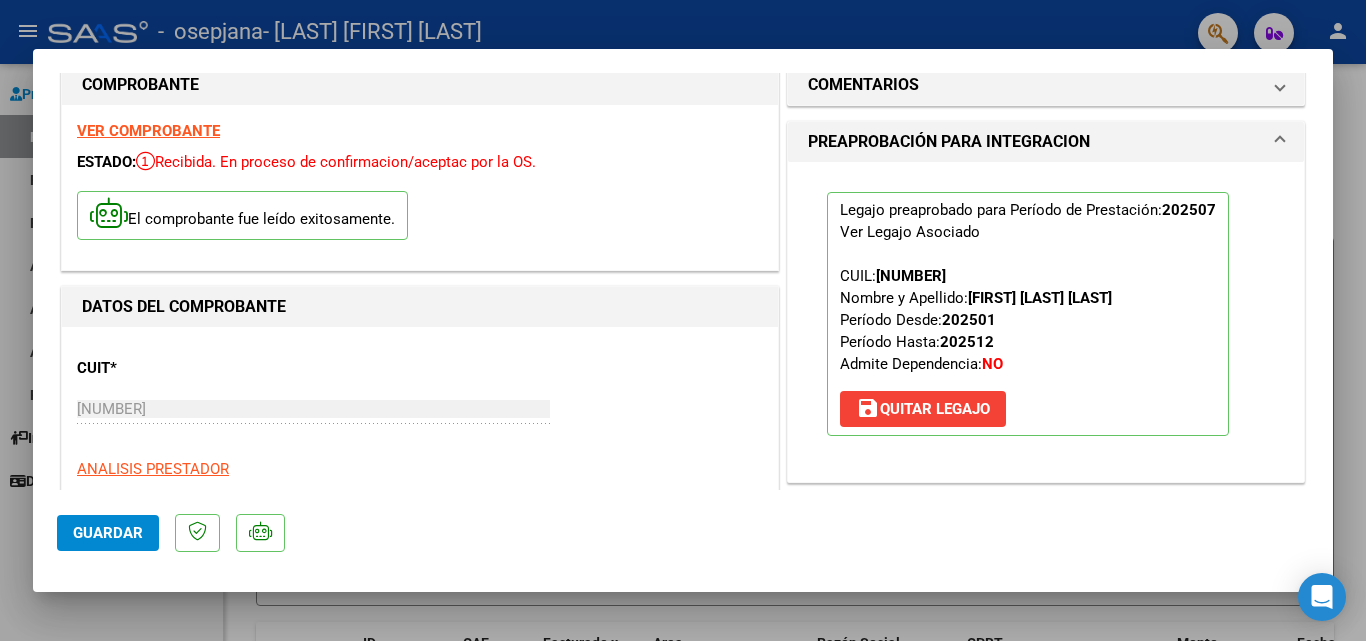 scroll, scrollTop: 0, scrollLeft: 0, axis: both 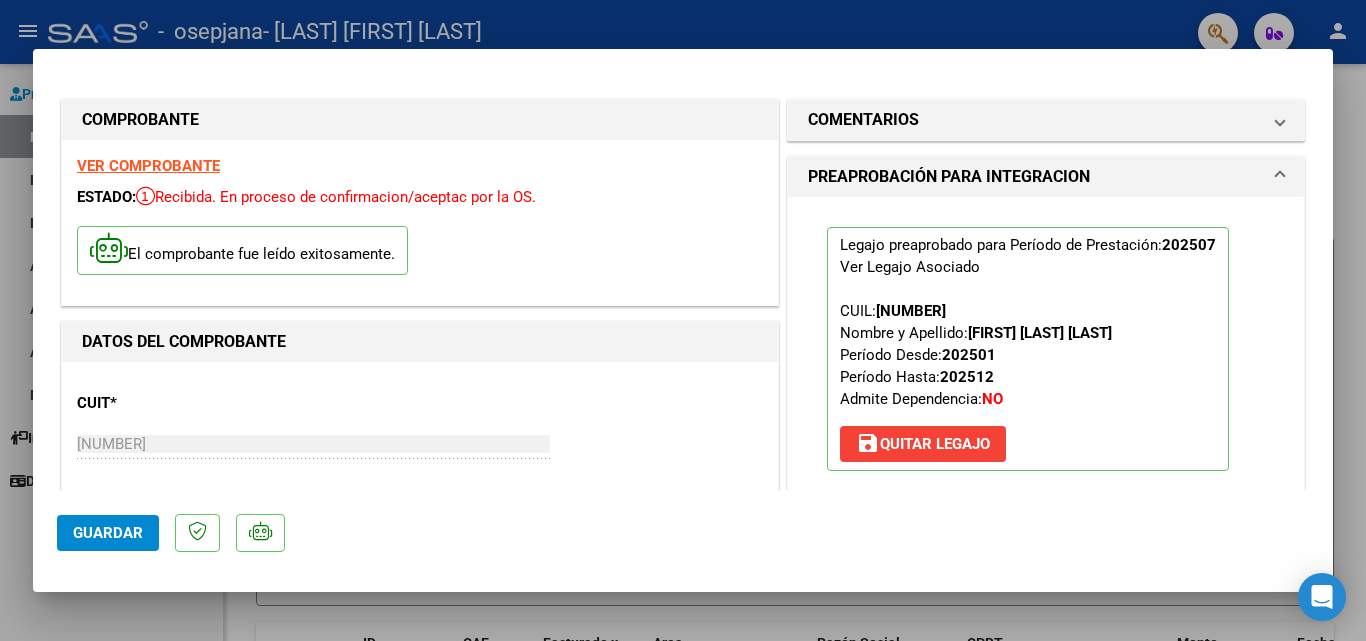 click at bounding box center [683, 320] 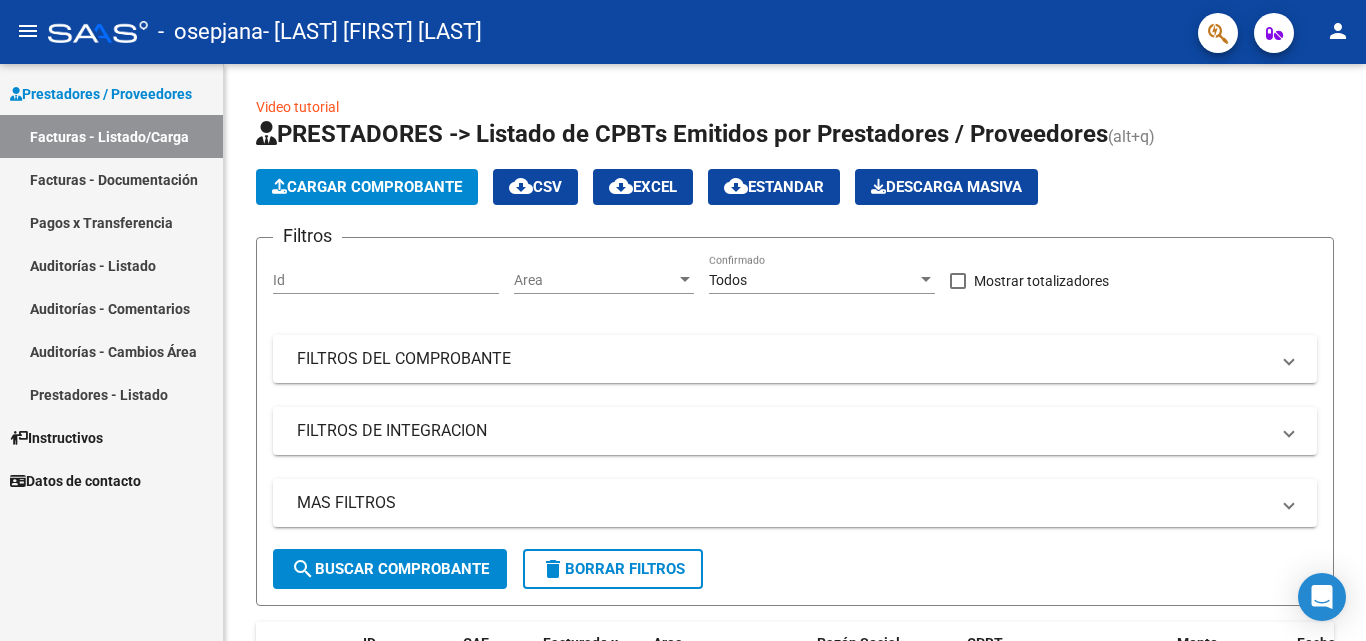 click on "Pagos x Transferencia" at bounding box center (111, 222) 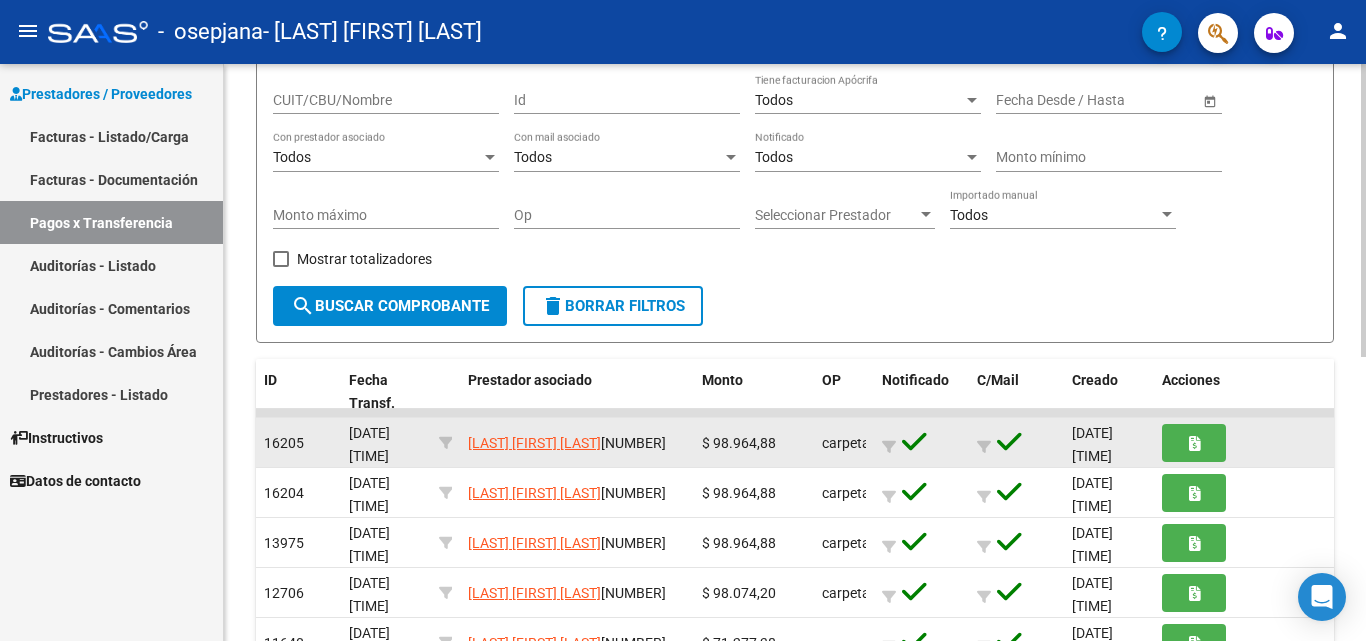 scroll, scrollTop: 200, scrollLeft: 0, axis: vertical 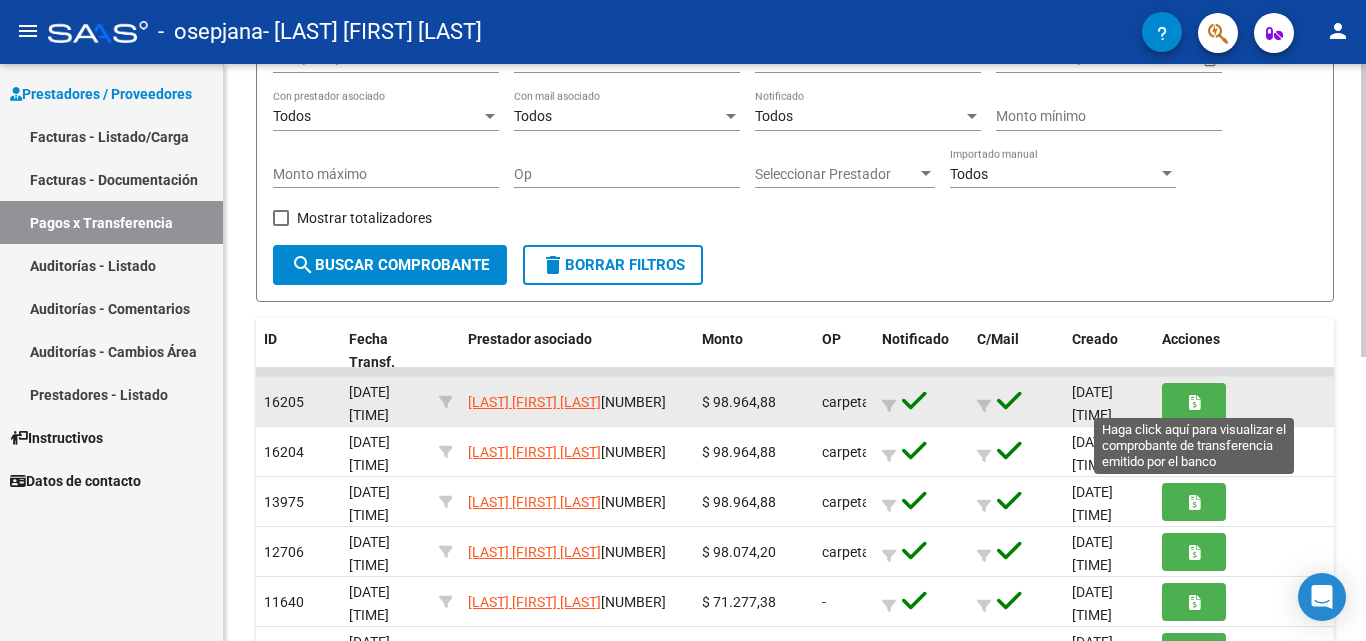 click 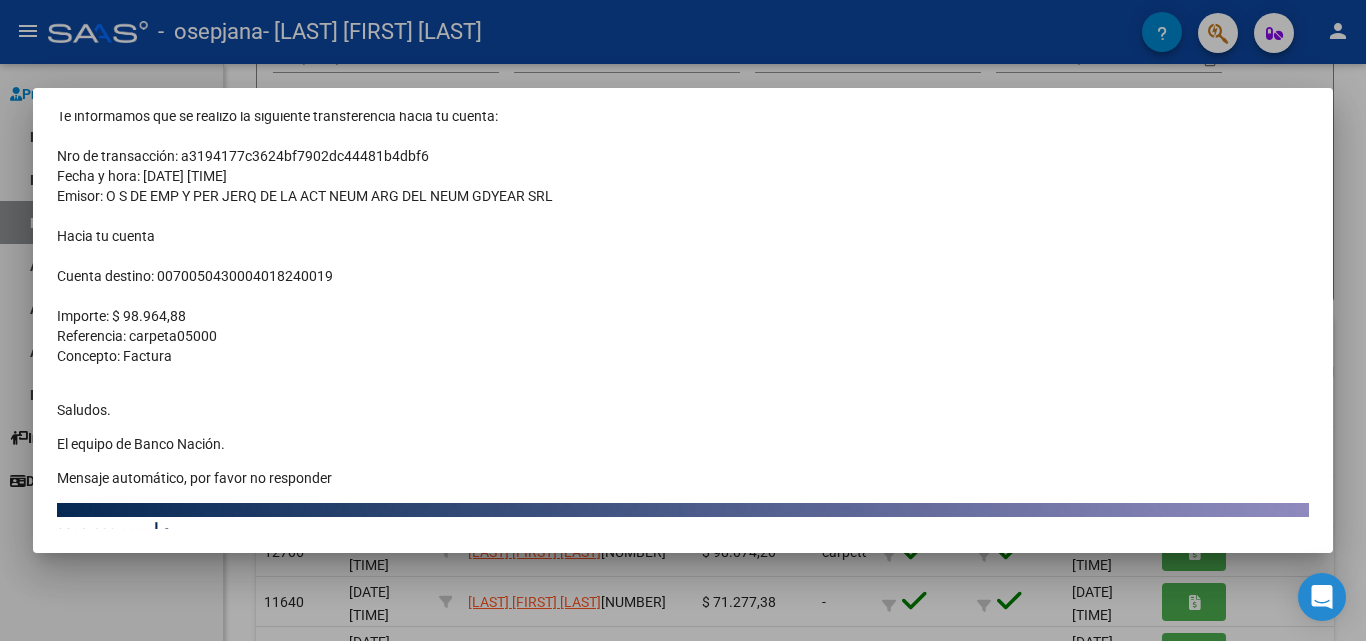 scroll, scrollTop: 0, scrollLeft: 0, axis: both 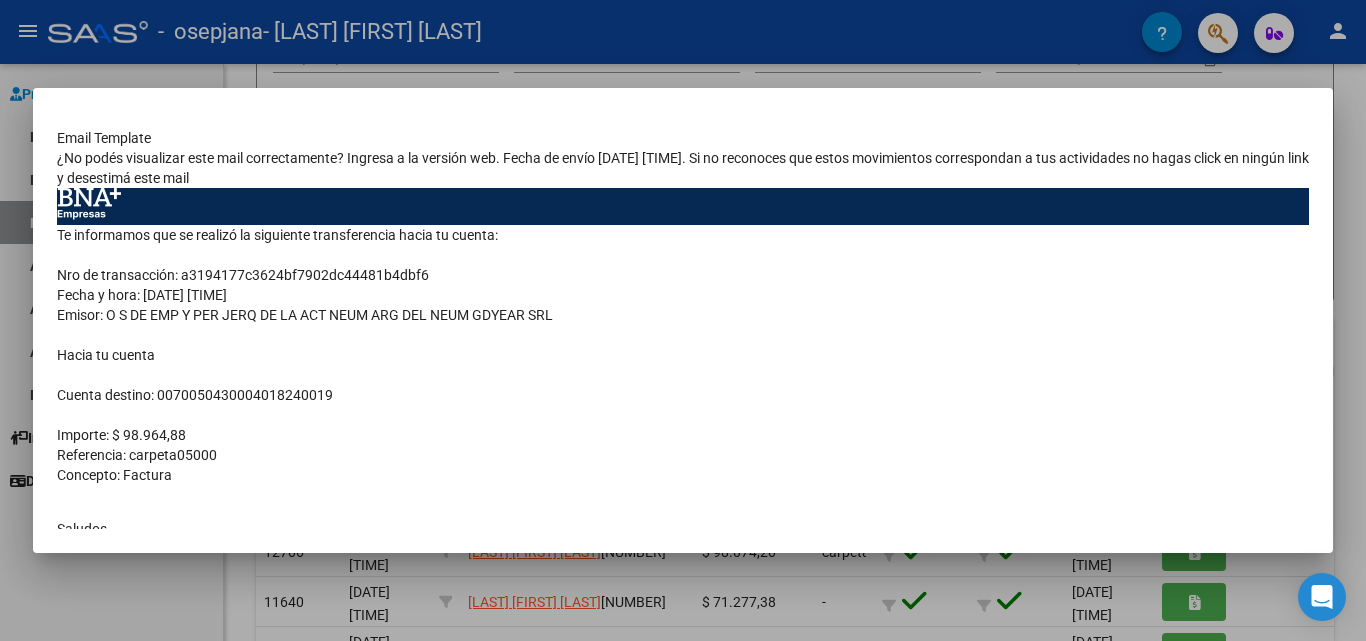 click at bounding box center [683, 320] 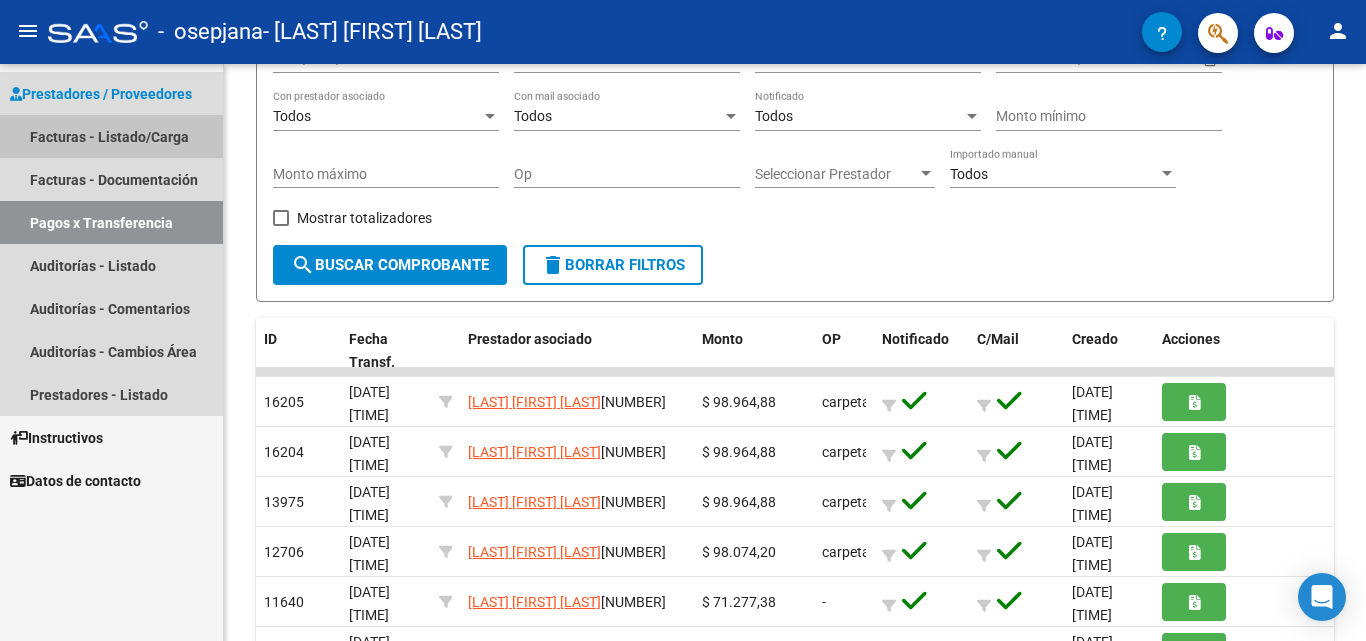 click on "Facturas - Listado/Carga" at bounding box center (111, 136) 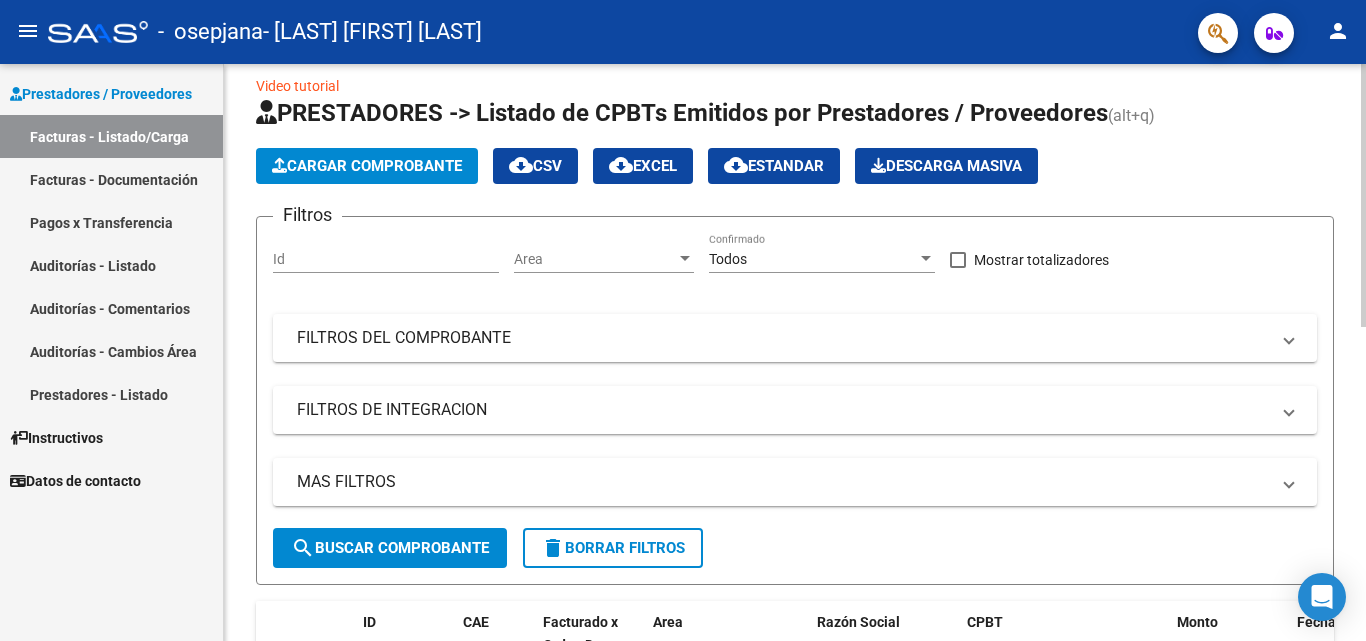 scroll, scrollTop: 0, scrollLeft: 0, axis: both 